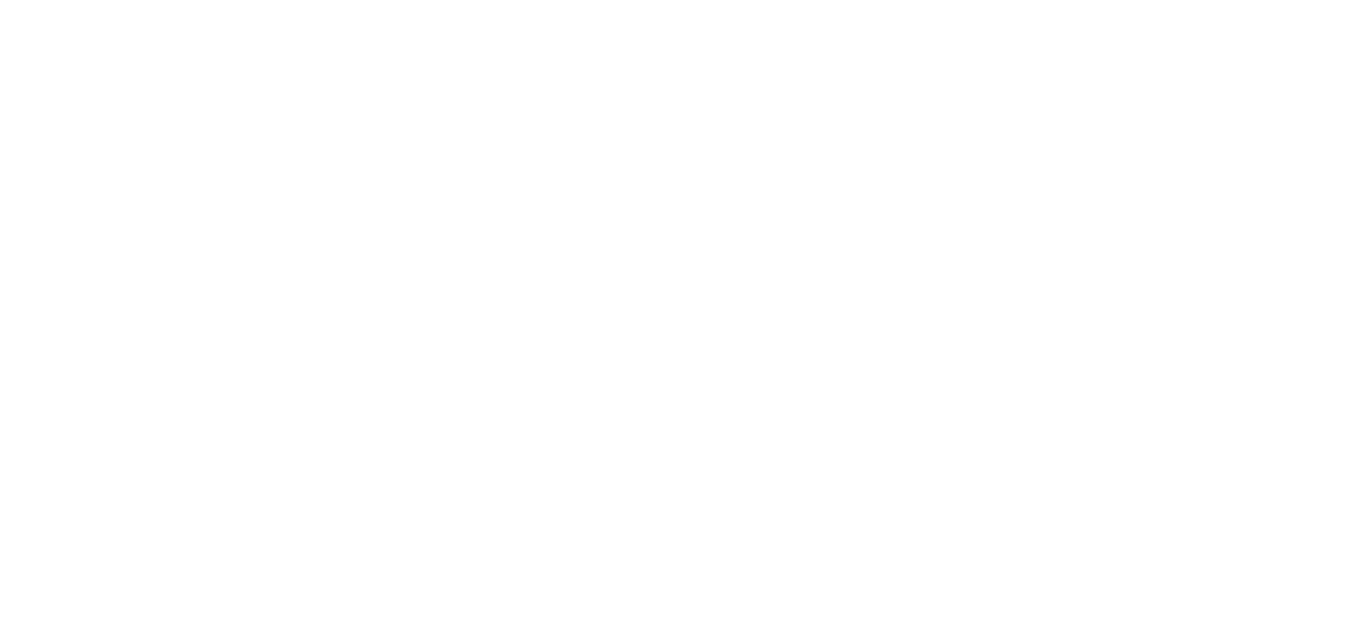 scroll, scrollTop: 0, scrollLeft: 0, axis: both 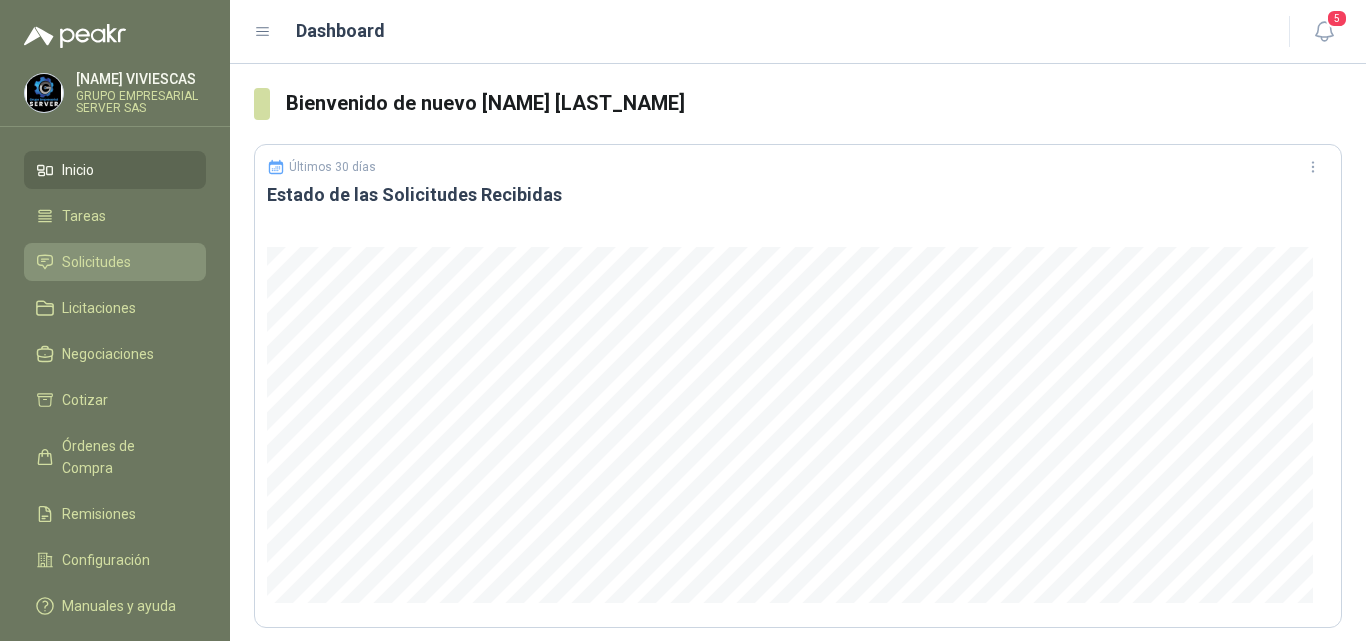 click on "Solicitudes" at bounding box center (96, 262) 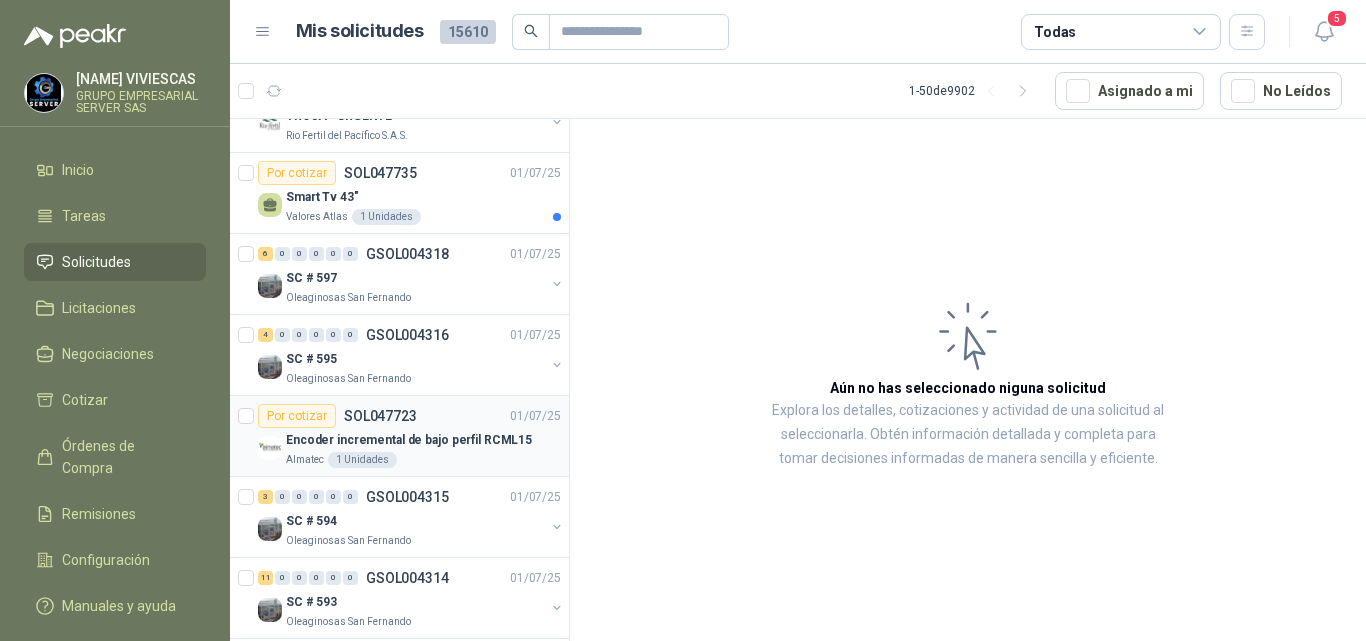 scroll, scrollTop: 300, scrollLeft: 0, axis: vertical 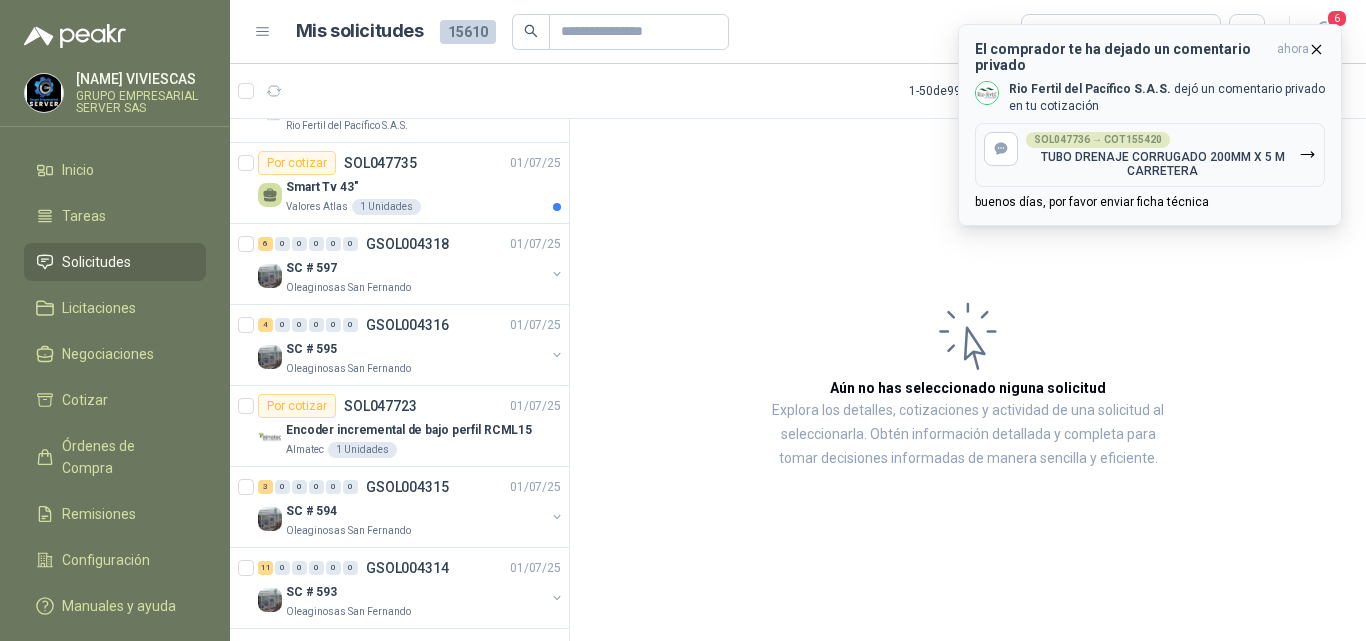 click at bounding box center [1316, 49] 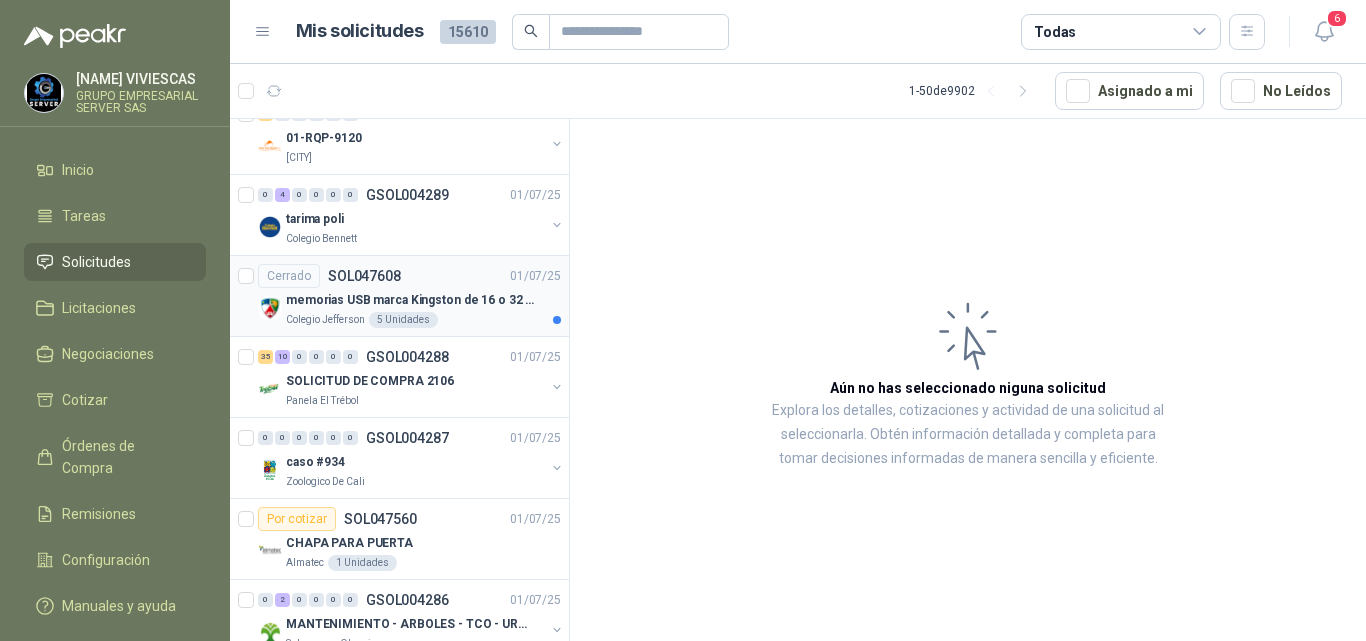 scroll, scrollTop: 2900, scrollLeft: 0, axis: vertical 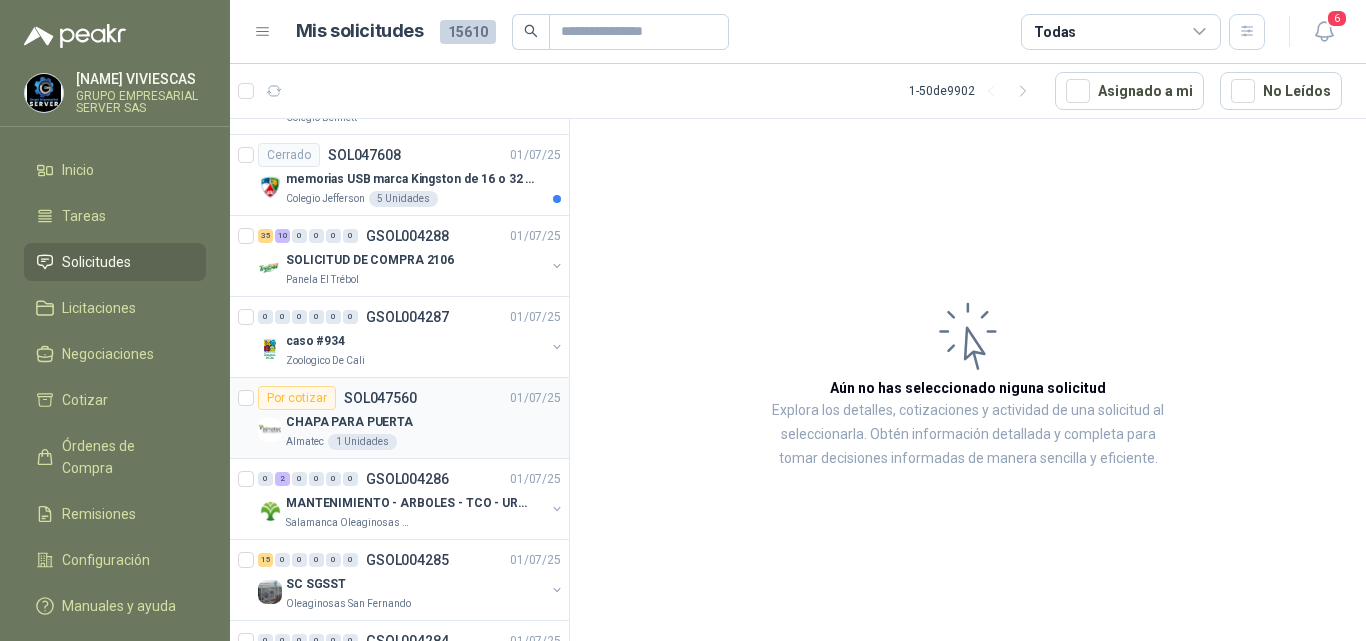 click on "CHAPA PARA PUERTA" at bounding box center [349, 422] 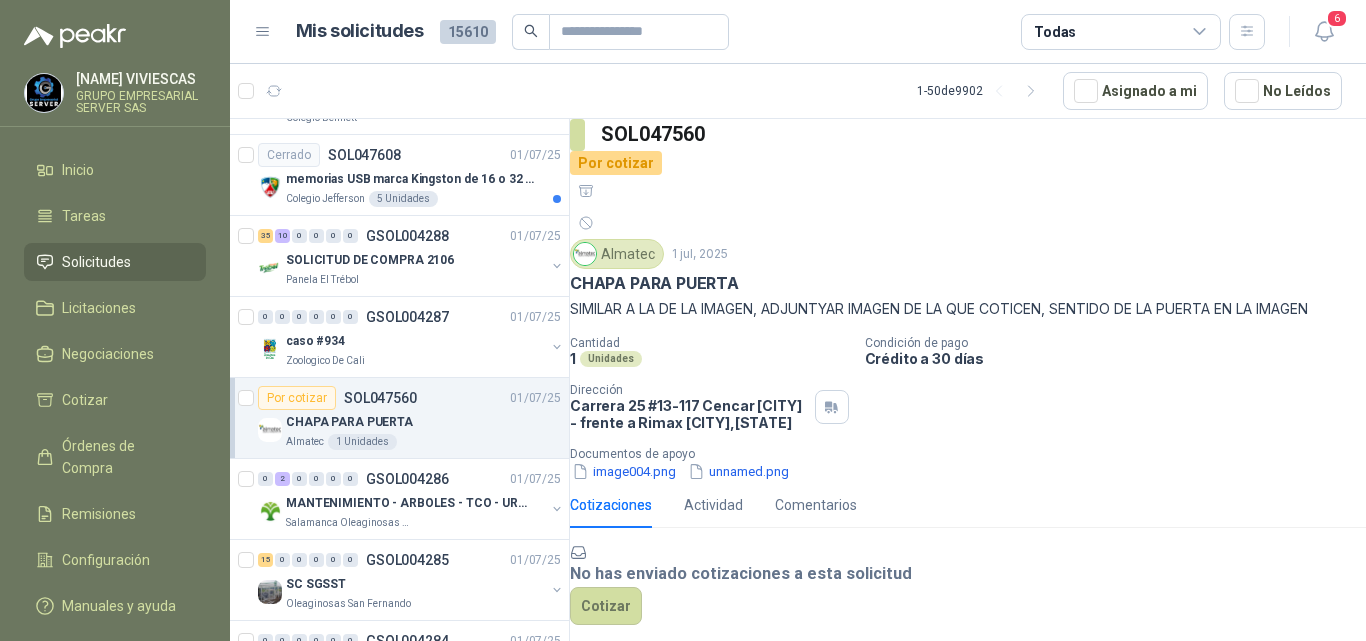 scroll, scrollTop: 142, scrollLeft: 0, axis: vertical 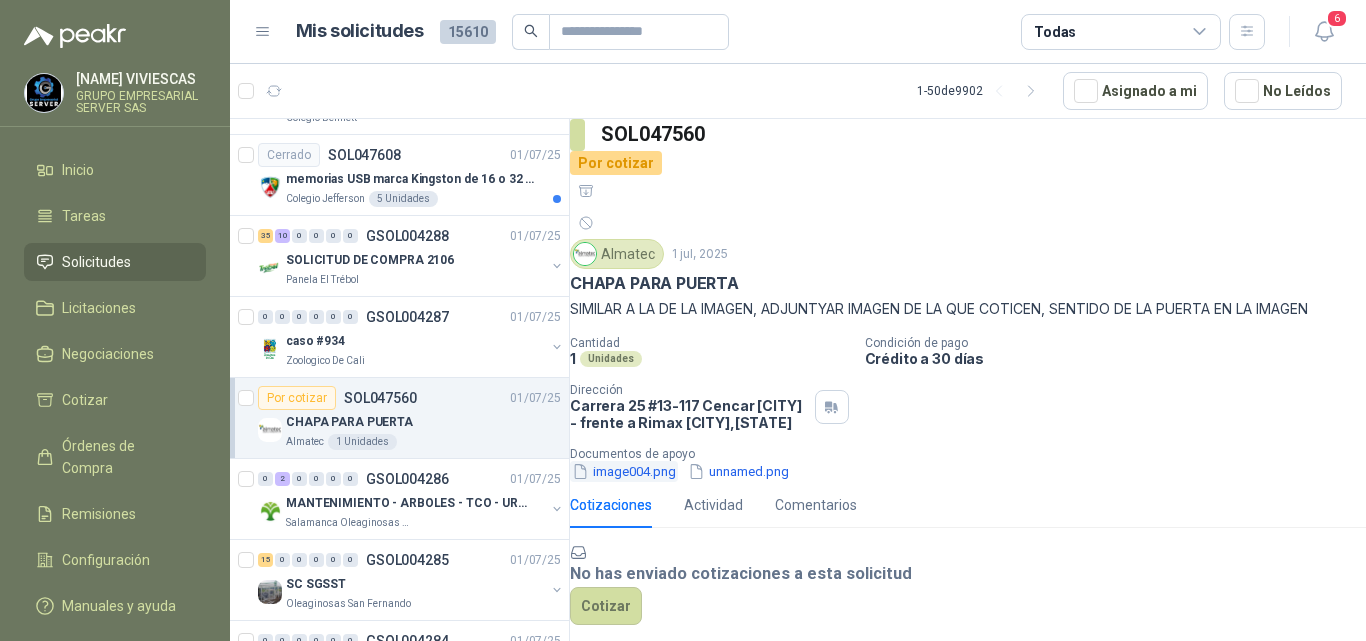 click on "image004.png" at bounding box center (624, 471) 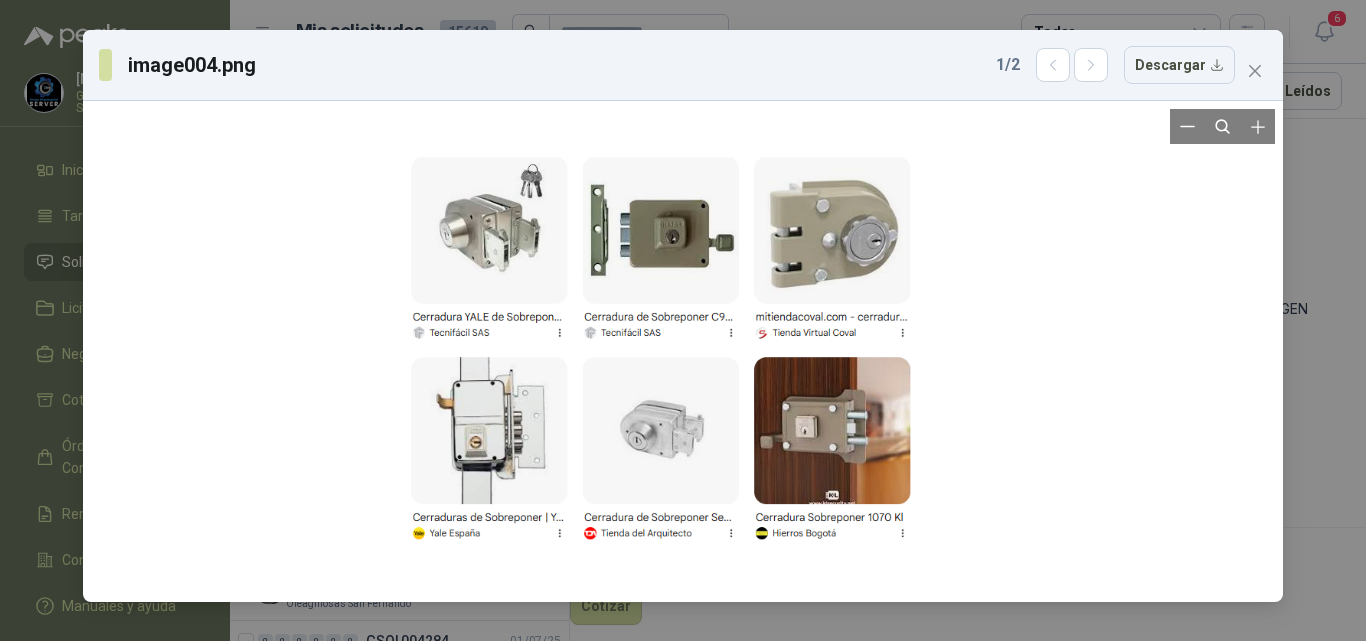 click at bounding box center [682, 352] 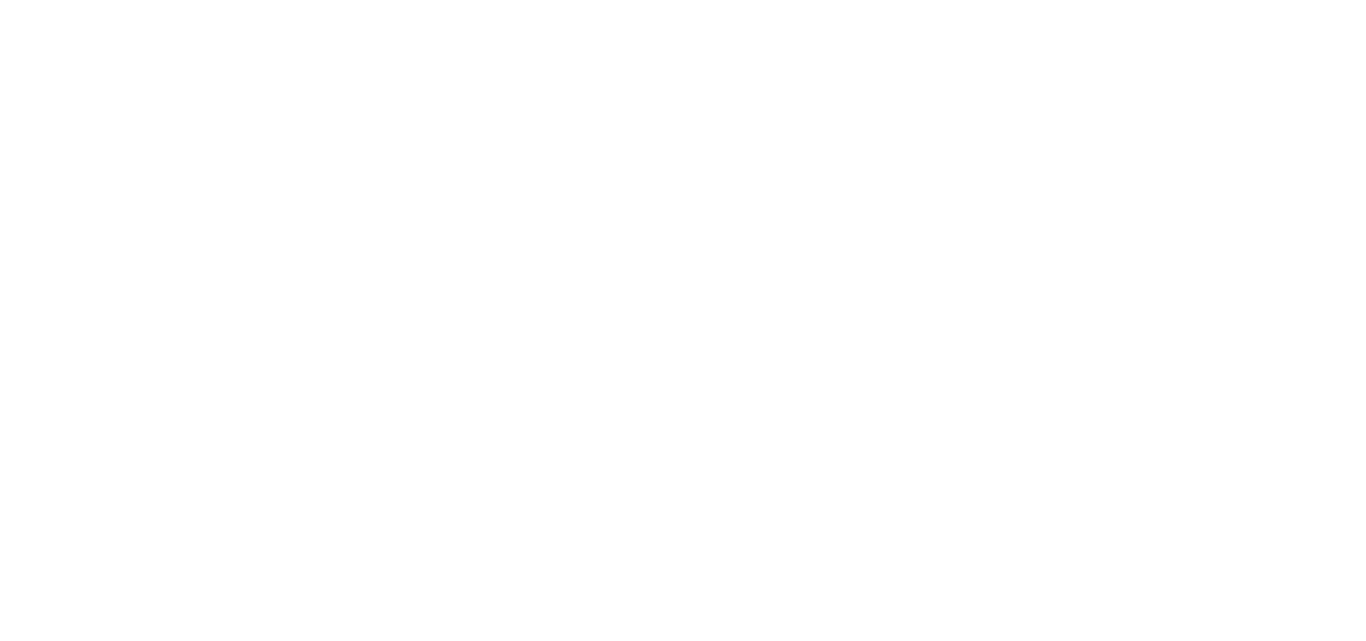scroll, scrollTop: 0, scrollLeft: 0, axis: both 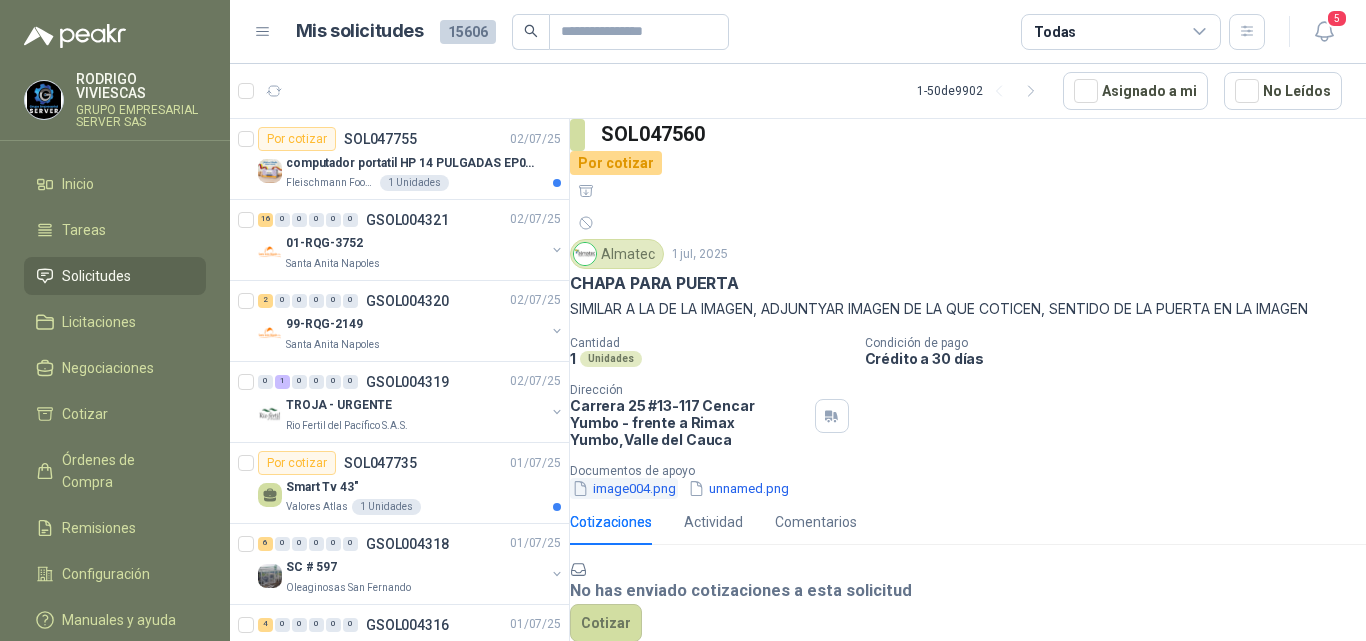 click on "image004.png" at bounding box center [624, 488] 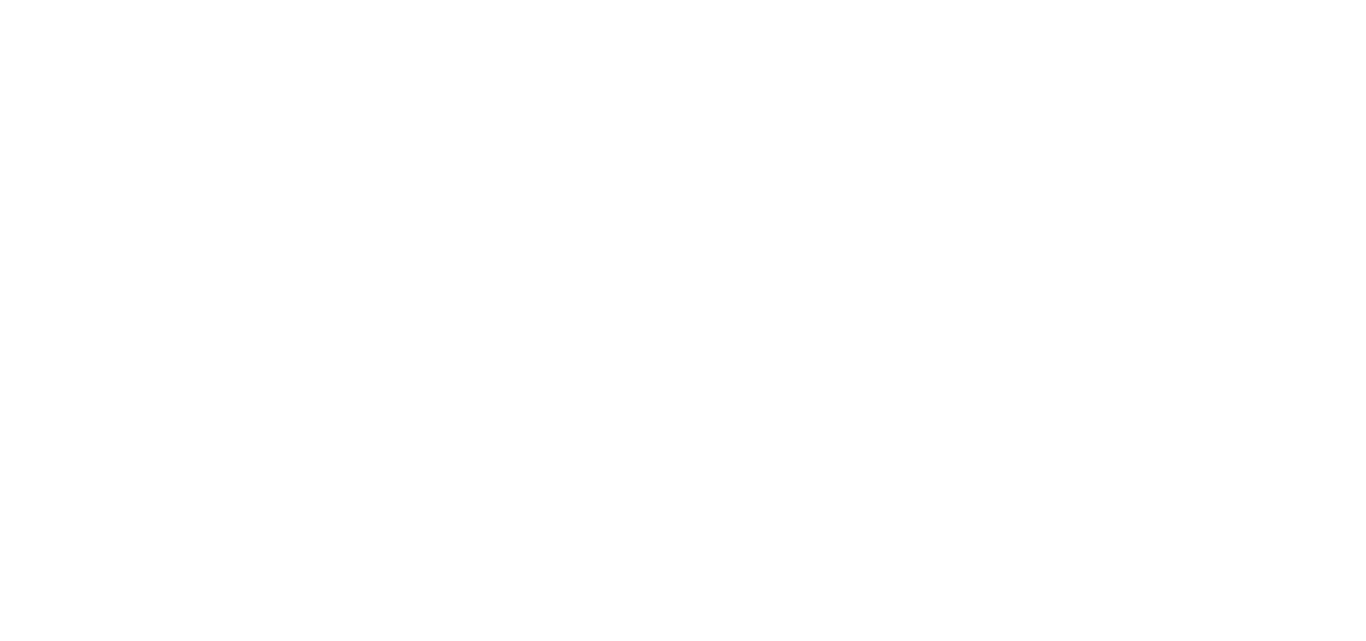 scroll, scrollTop: 0, scrollLeft: 0, axis: both 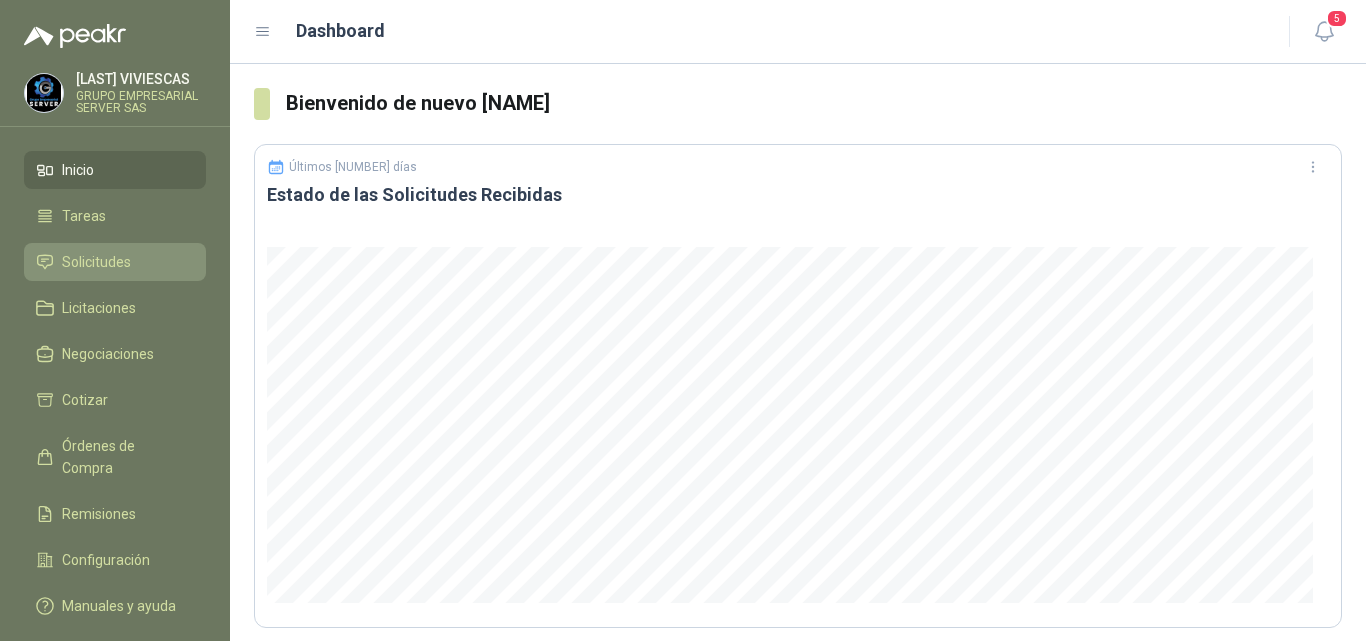 click on "Solicitudes" at bounding box center (96, 262) 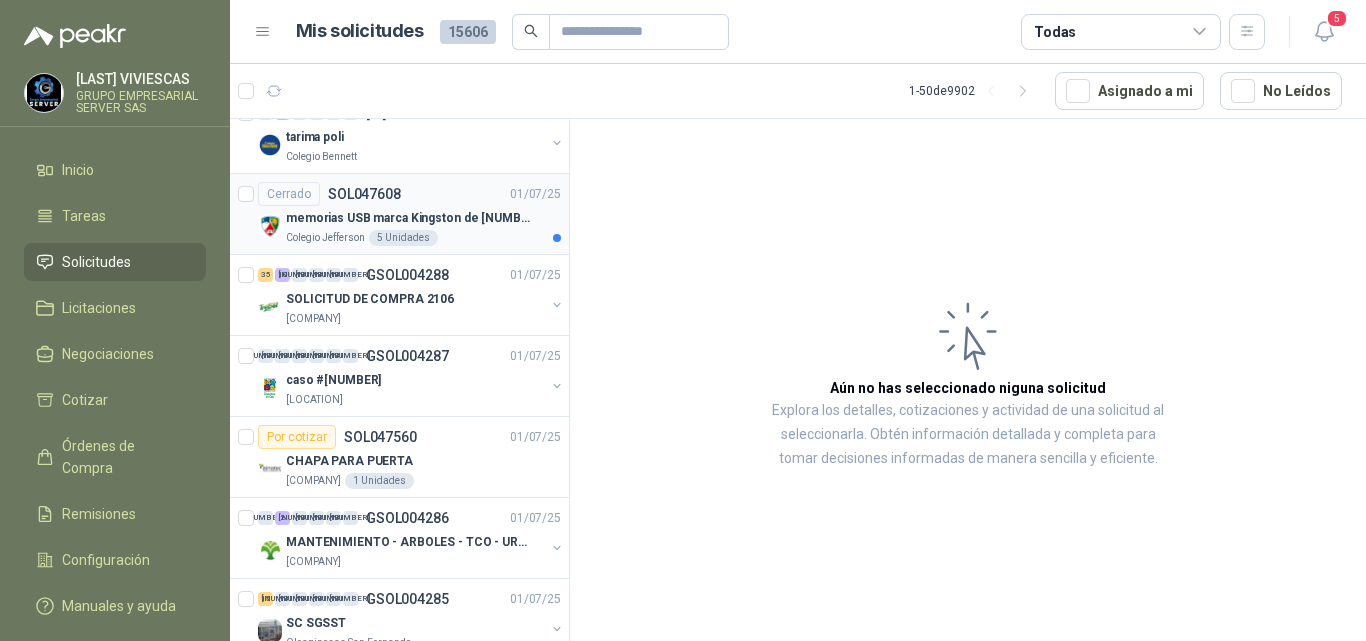 scroll, scrollTop: 2900, scrollLeft: 0, axis: vertical 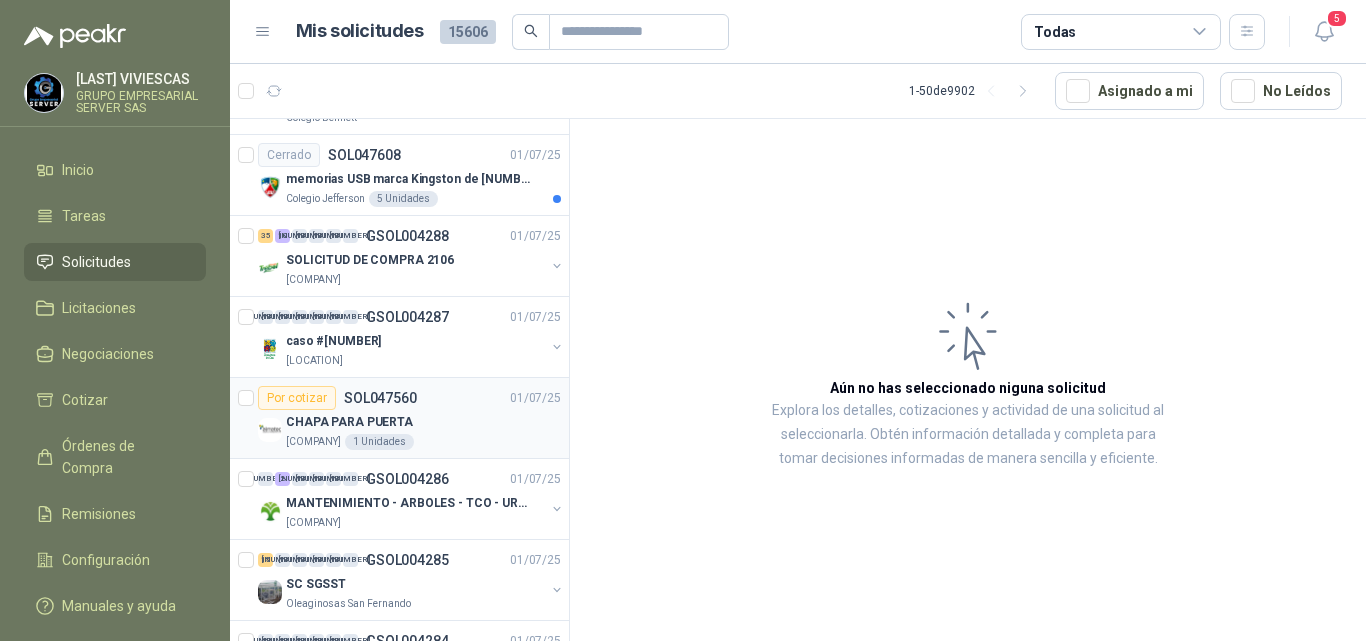 click on "CHAPA PARA PUERTA" at bounding box center [349, 422] 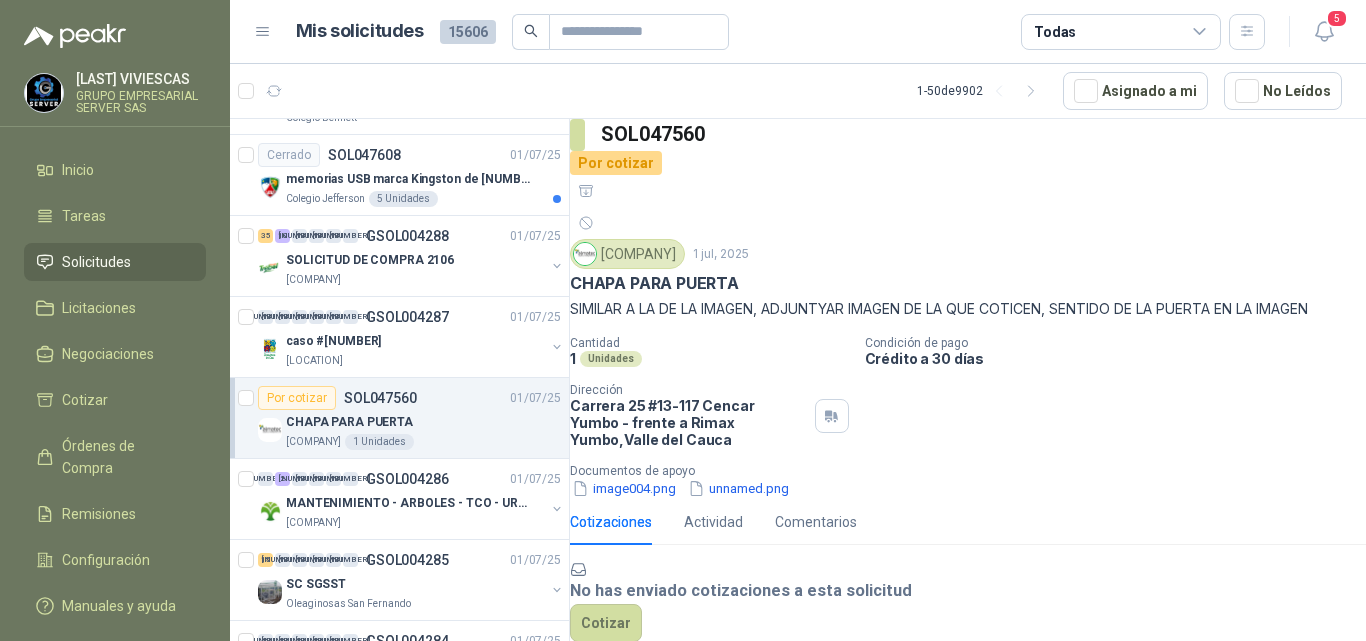 scroll, scrollTop: 142, scrollLeft: 0, axis: vertical 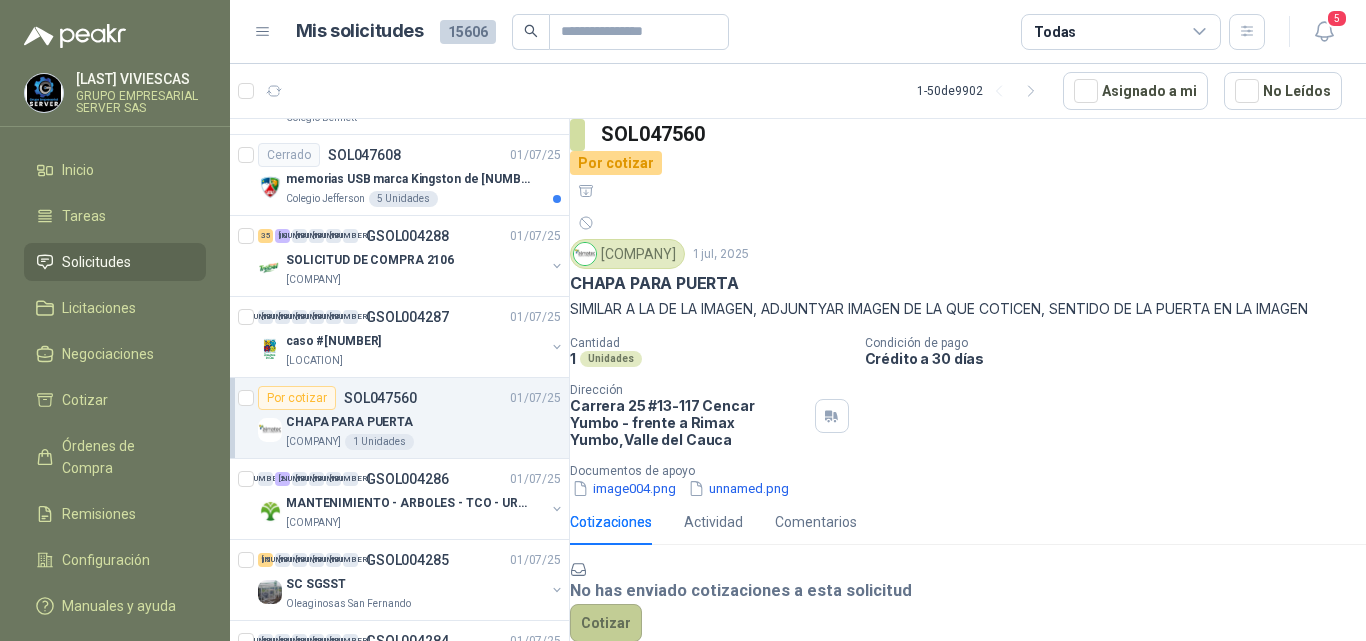 click on "Cotizar" at bounding box center (606, 623) 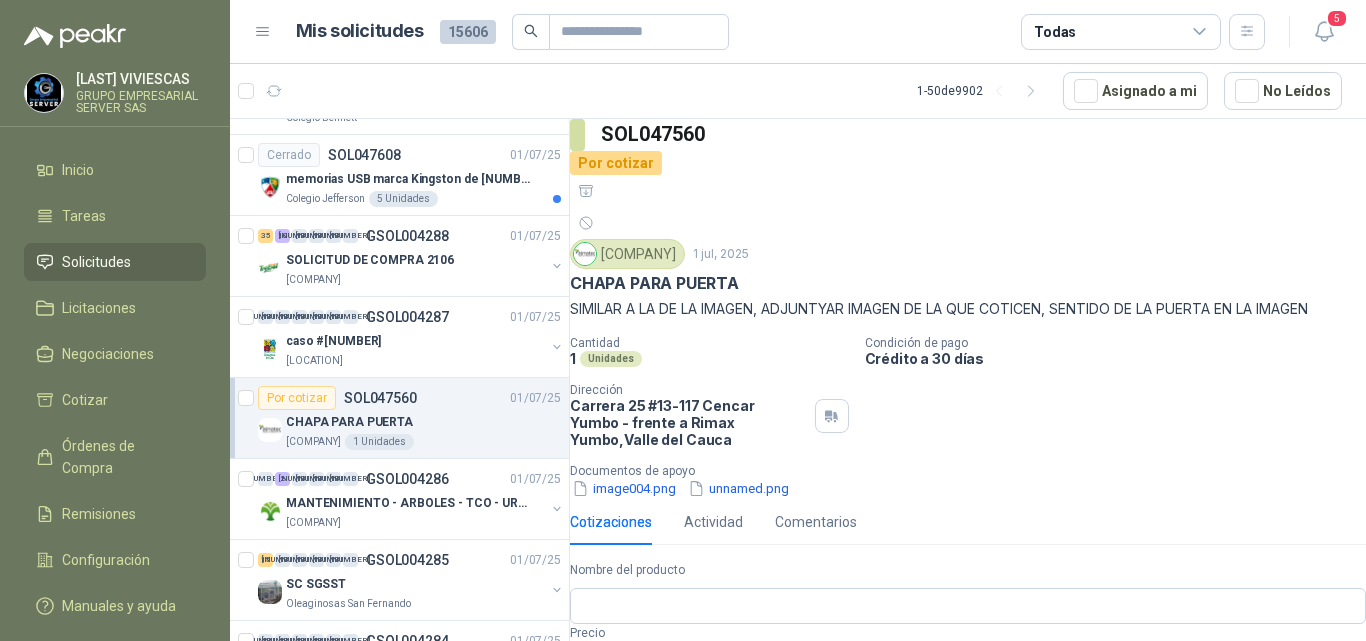 scroll, scrollTop: 130, scrollLeft: 0, axis: vertical 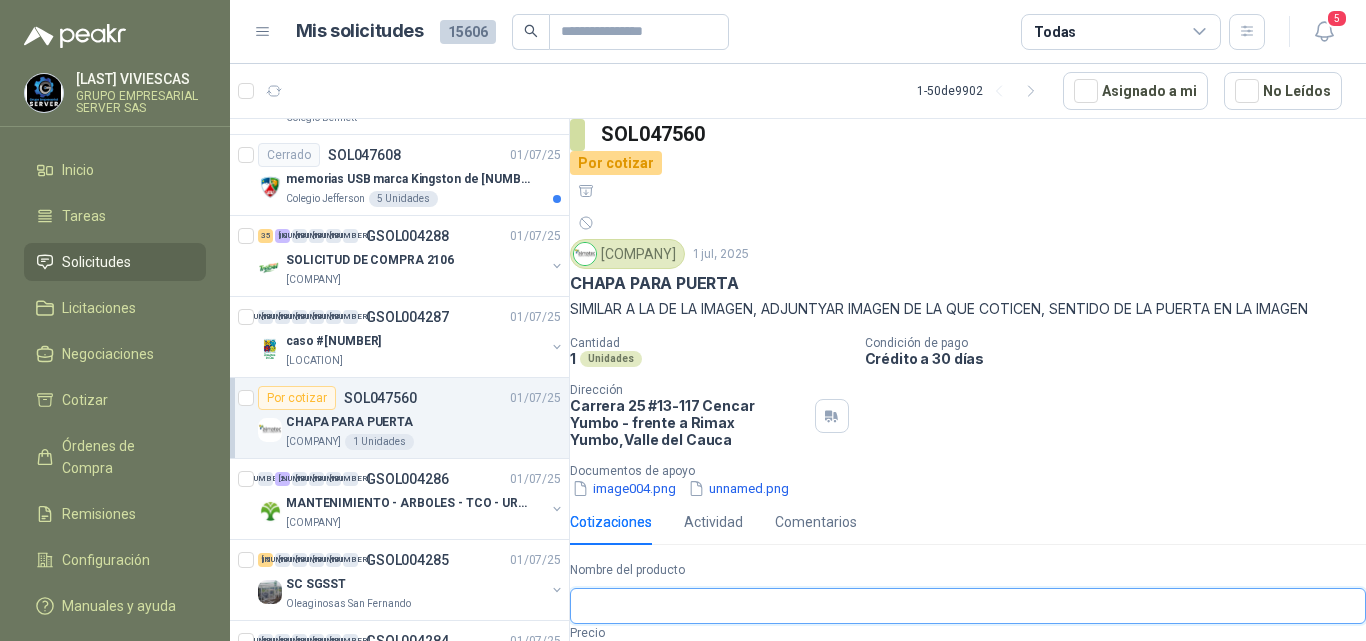 click on "Nombre del producto" at bounding box center (968, 606) 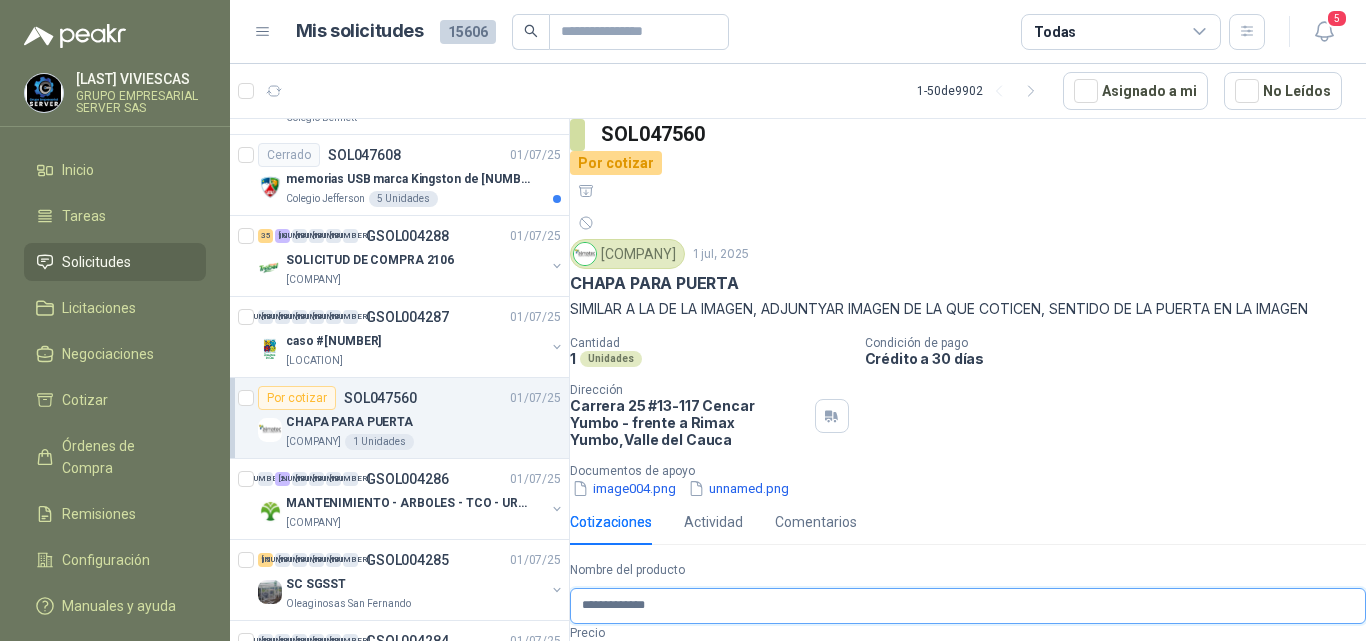 type on "**********" 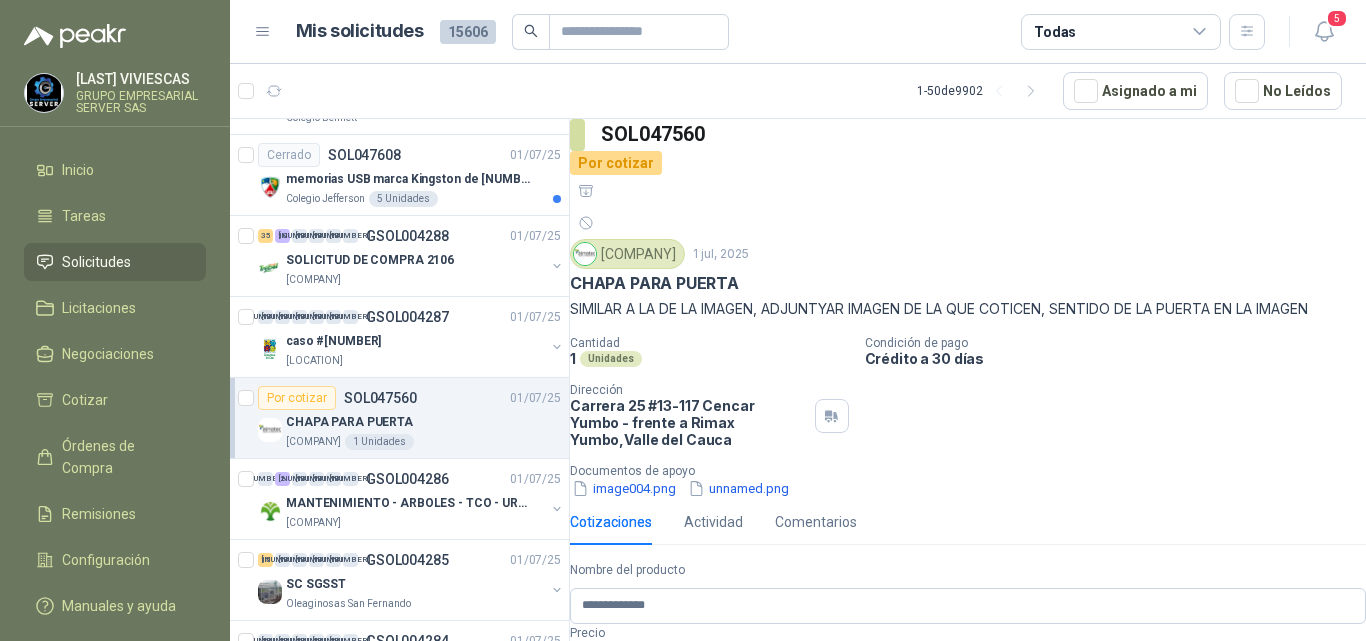 click on "[FIRST]   [LAST] GRUPO EMPRESARIAL SERVER SAS   Inicio   Tareas   Solicitudes   Licitaciones   Negociaciones   Cotizar   Órdenes de Compra   Remisiones   Configuración   Manuales y ayuda Mis solicitudes [NUMBER] Todas [NUMBER] [NUMBER] - [NUMBER]  de  [NUMBER] Asignado a mi No Leídos Por cotizar [ID] [DATE]   computador portatil HP 14 PULGADAS EP027la - intel core i3 [COMPANY] 1   Unidades [NUMBER]   [NUMBER]   [NUMBER]   [NUMBER]   [NUMBER]   [ID] [DATE]   [NUMBER] [CITY]   [NUMBER]   [NUMBER]   [NUMBER]   [NUMBER]   [NUMBER]   [ID] [DATE]   [NUMBER] [CITY]   [NUMBER]   [NUMBER]   [NUMBER]   [NUMBER]   [NUMBER]   [ID] [DATE]   TROJA - URGENTE [COMPANY]   Por cotizar [ID] [DATE]   Smart Tv 43" Valores Atlas 1   Unidades [NUMBER]   [NUMBER]   [NUMBER]   [NUMBER]   [NUMBER]   [ID] [DATE]   SC # [NUMBER] [COMPANY]   [NUMBER]   [NUMBER]   [NUMBER]   [NUMBER]   [NUMBER]   [ID] [DATE]   SC # [NUMBER] [COMPANY]   Por cotizar [ID] [DATE]   Encoder incremental de bajo perfil RCML15 [COMPANY] 1   Unidades [NUMBER]   [NUMBER]   [NUMBER]   [NUMBER]   [NUMBER]   [ID]     [NUMBER]" at bounding box center (683, 320) 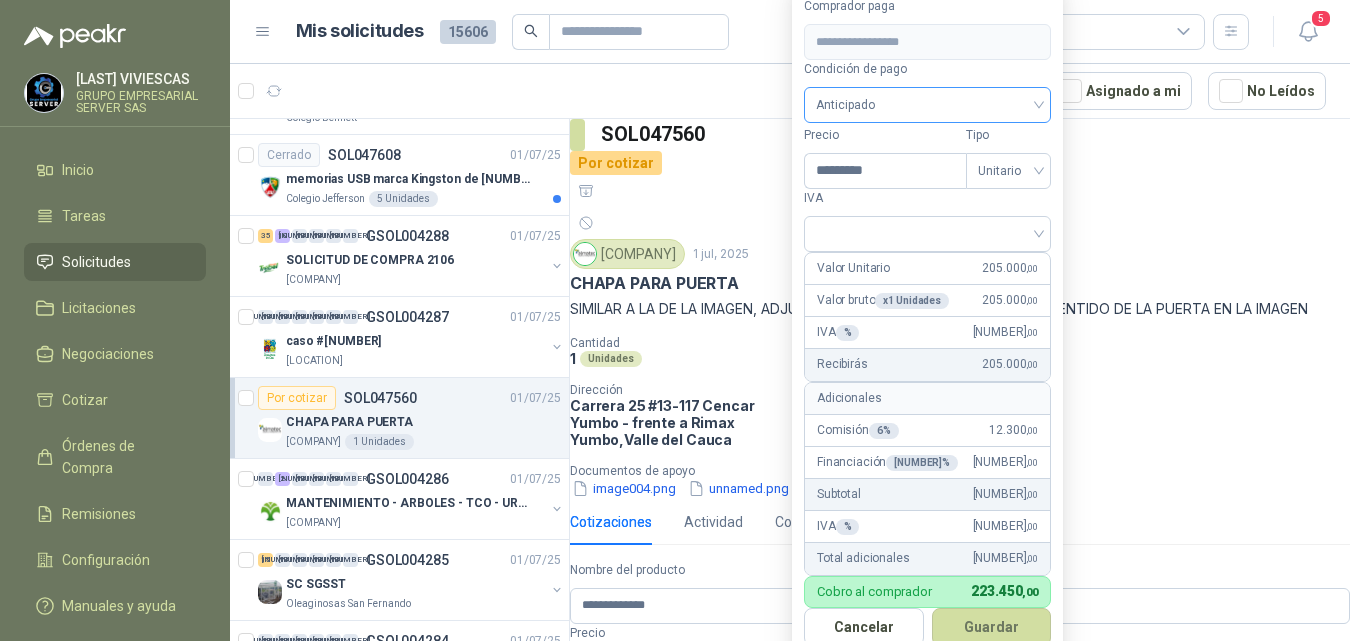 click on "Anticipado" at bounding box center [927, 105] 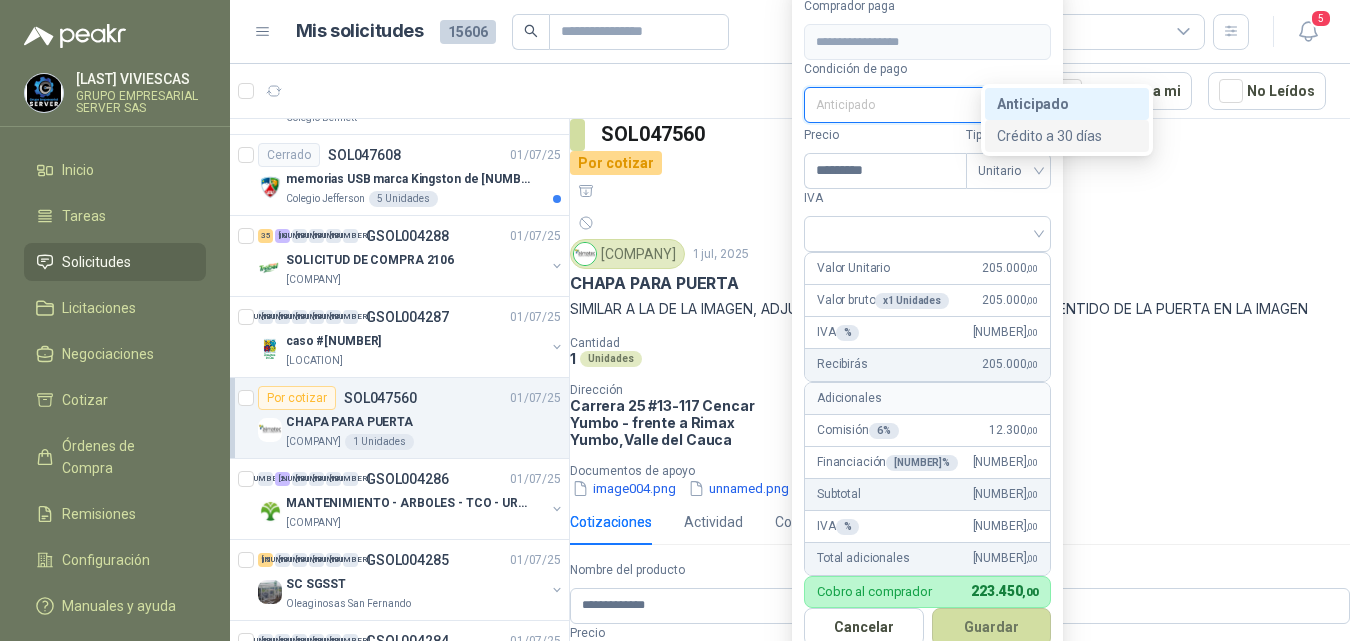 click on "Crédito a 30 días" at bounding box center (1067, 136) 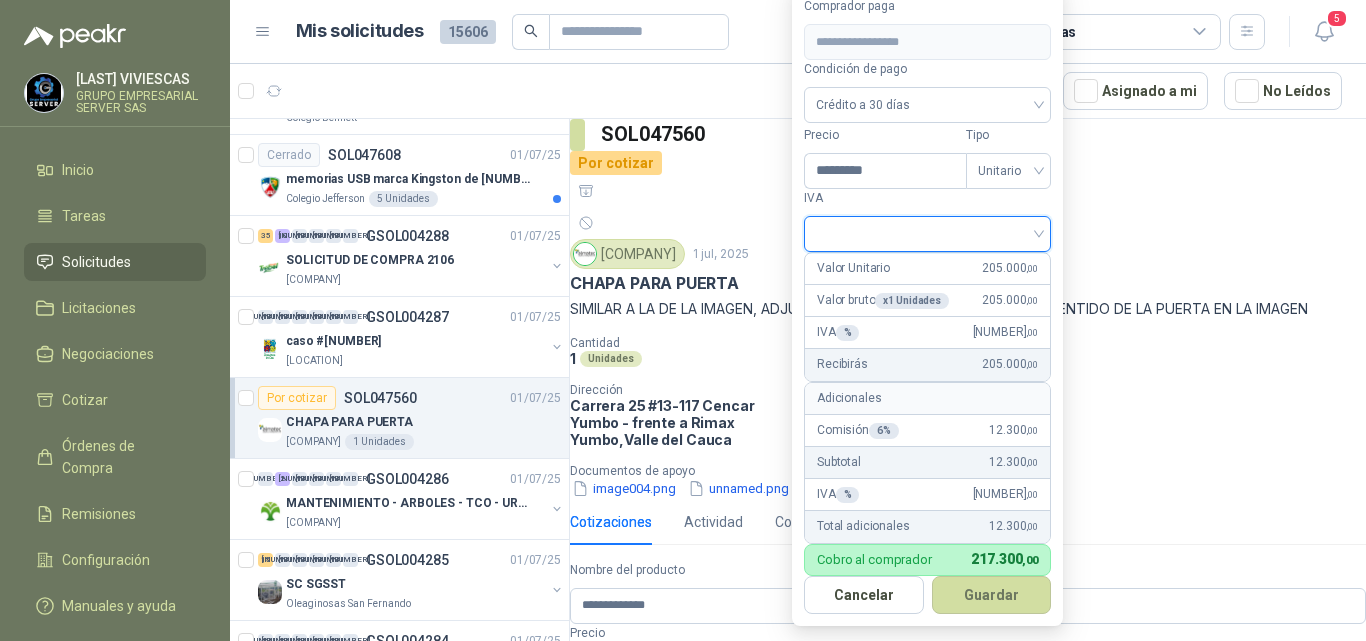 click at bounding box center (927, 232) 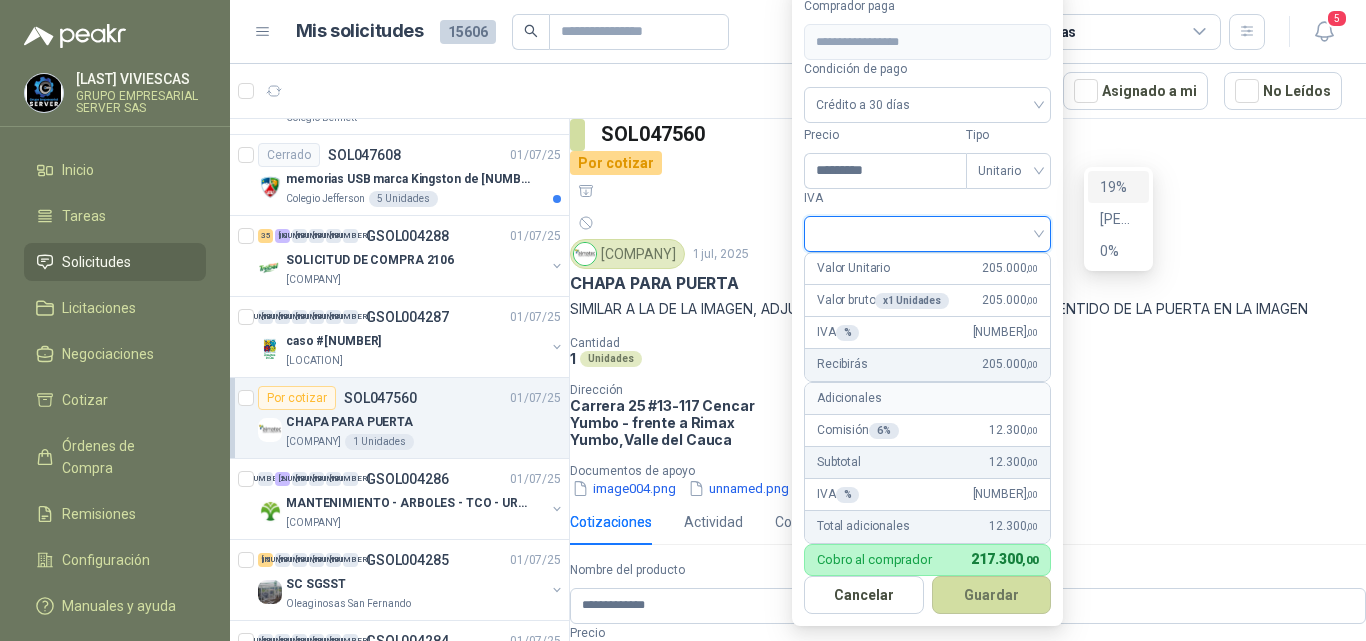 click on "19%" at bounding box center (0, 0) 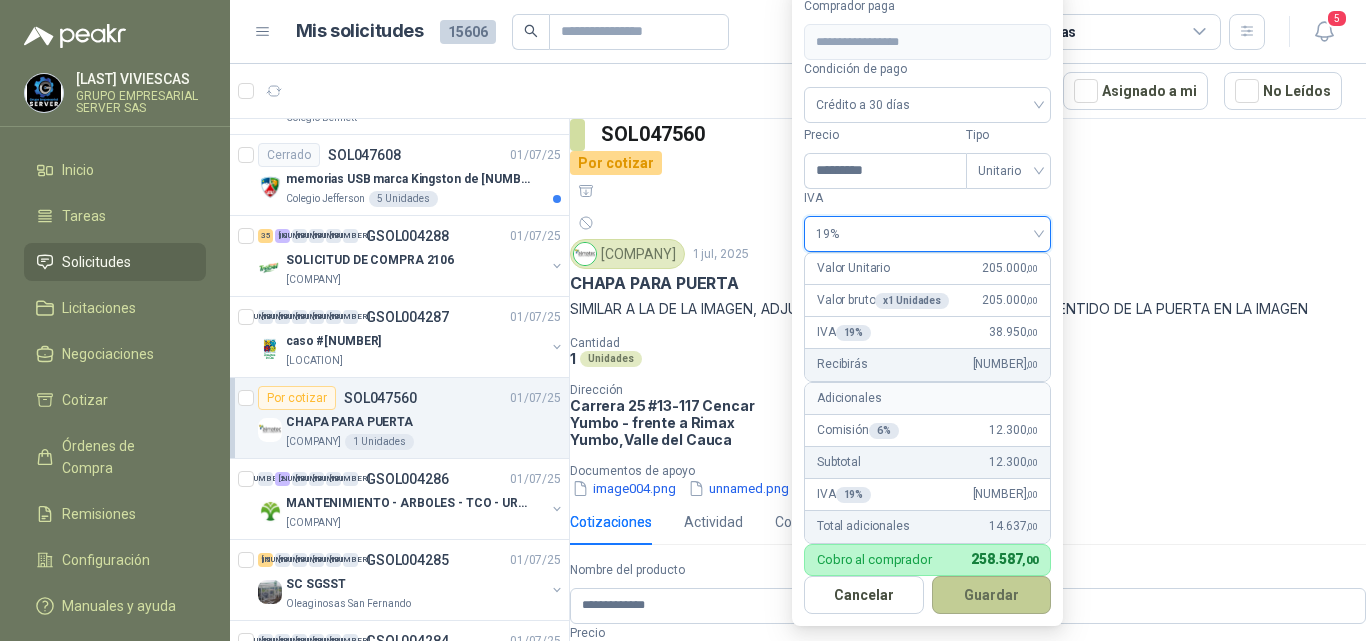 click on "Guardar" at bounding box center [992, 595] 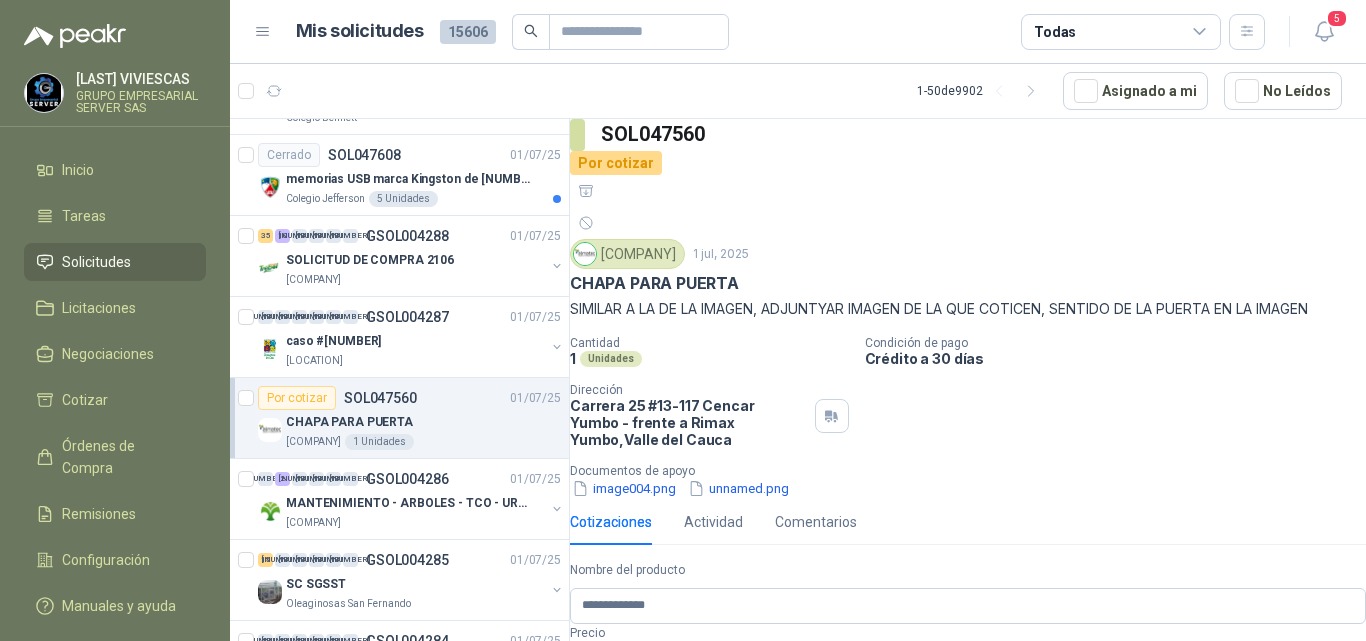 click on "Entrega" at bounding box center [952, 718] 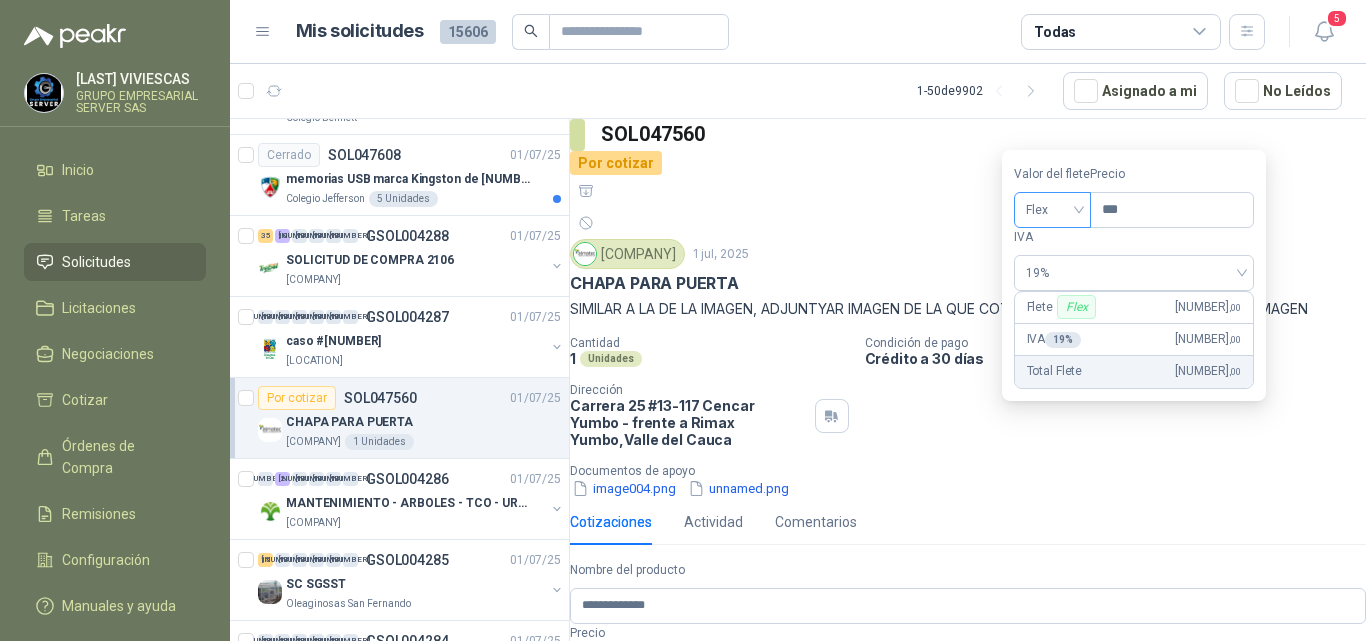 click on "Flex" at bounding box center [1052, 210] 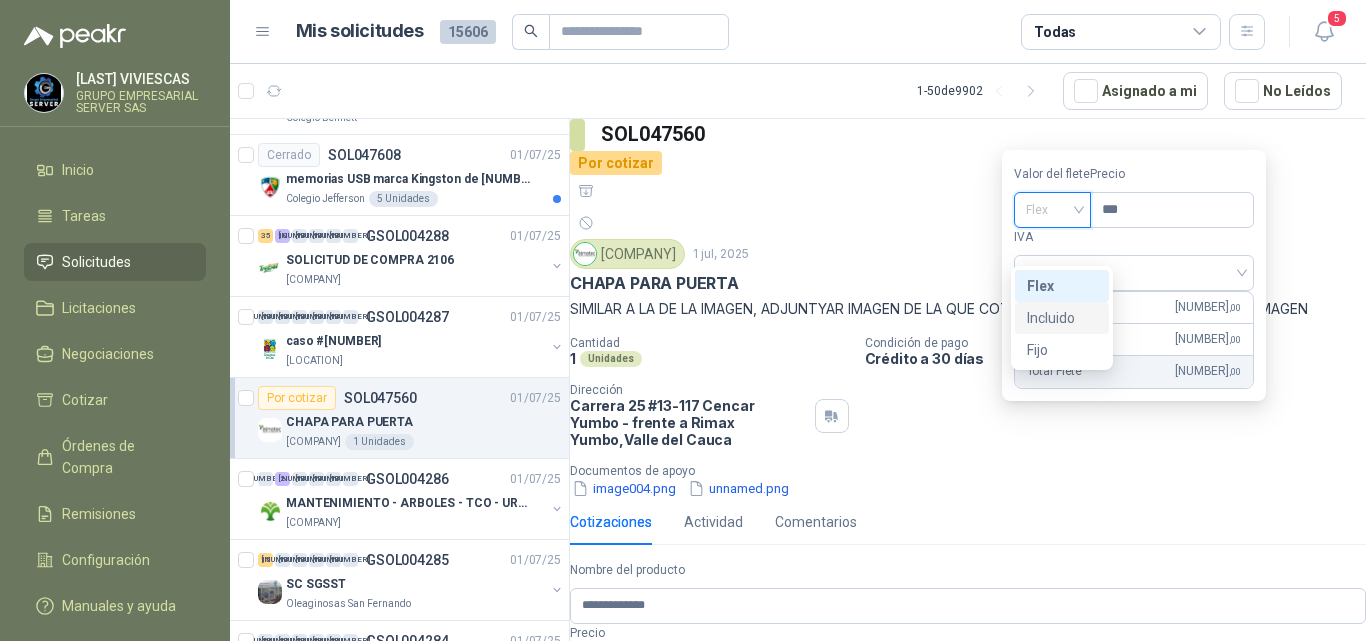click on "Incluido" at bounding box center (0, 0) 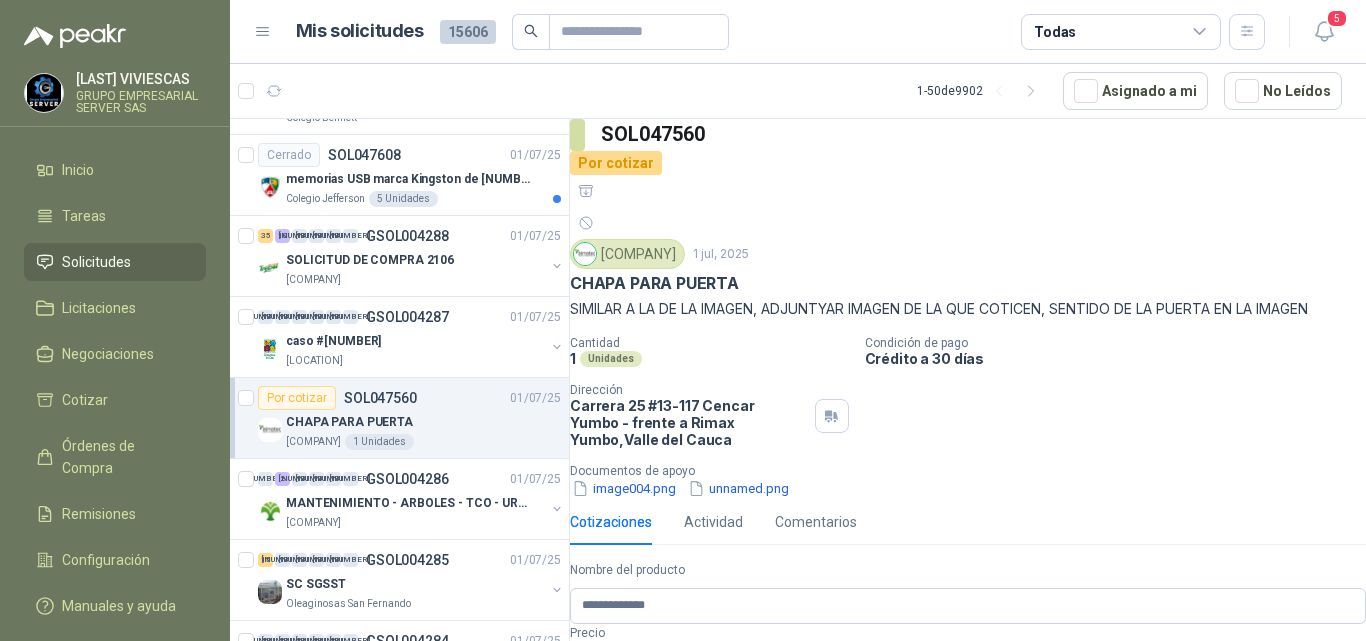 click on "Publicar Cotización" at bounding box center (647, 1013) 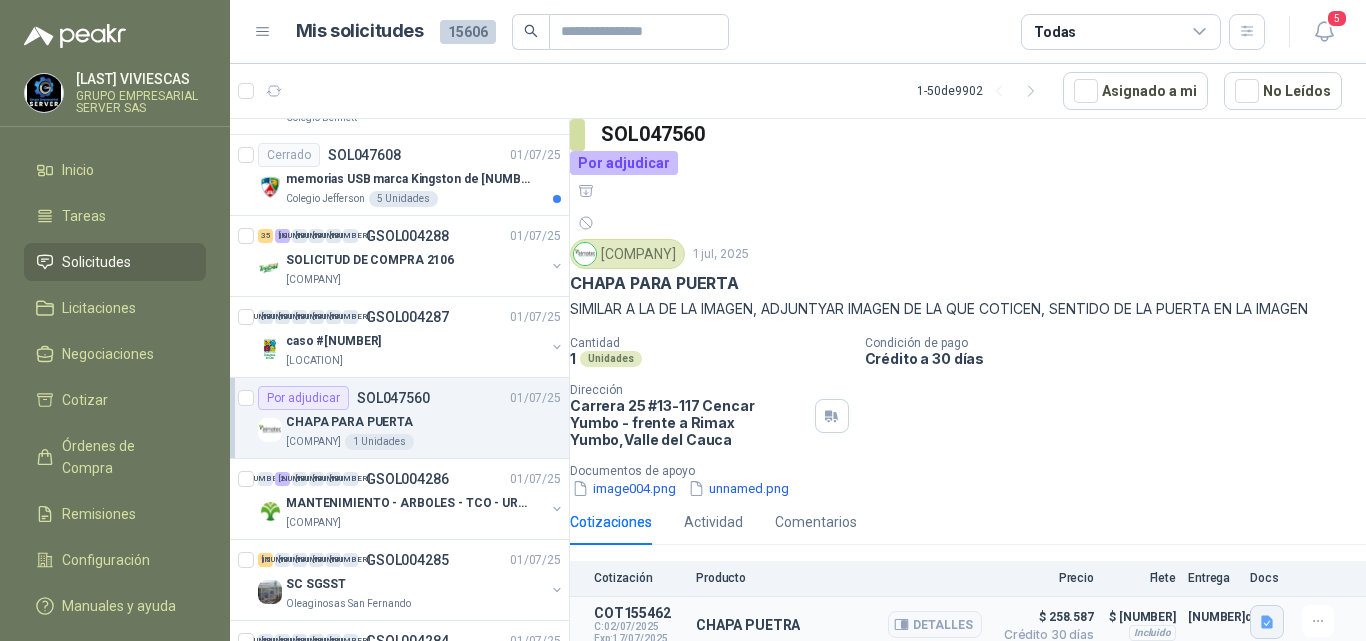 scroll, scrollTop: 0, scrollLeft: 0, axis: both 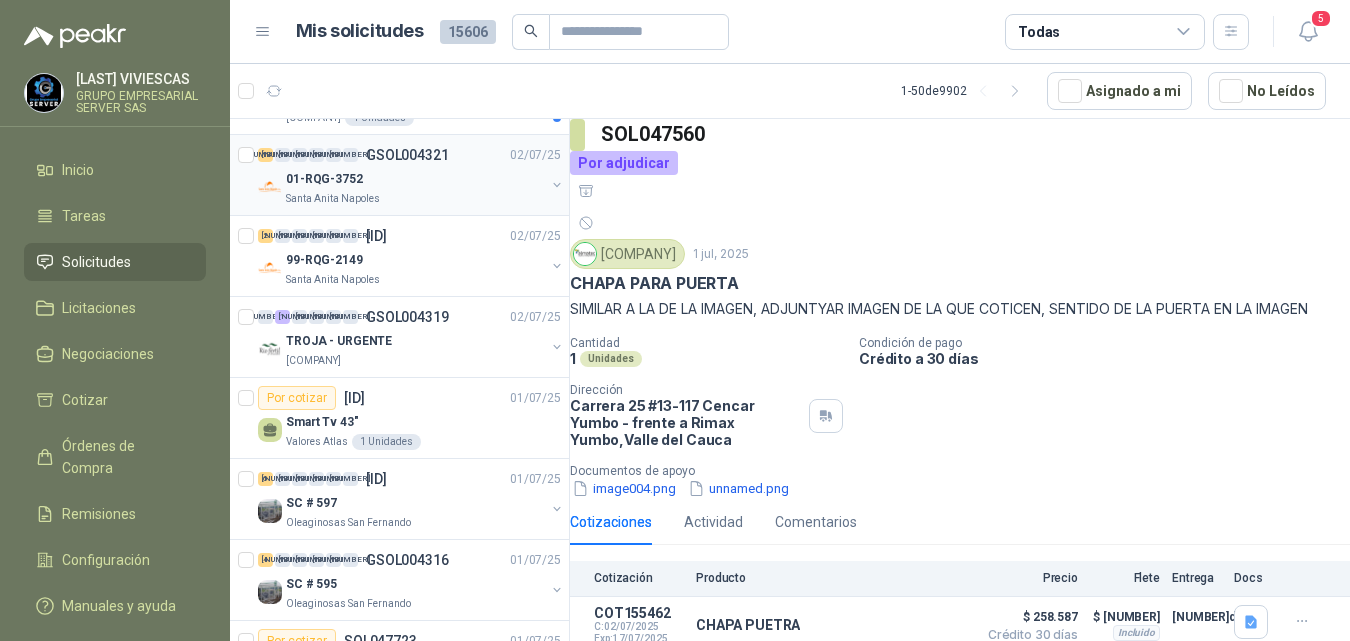 drag, startPoint x: 453, startPoint y: 241, endPoint x: 471, endPoint y: 224, distance: 24.758837 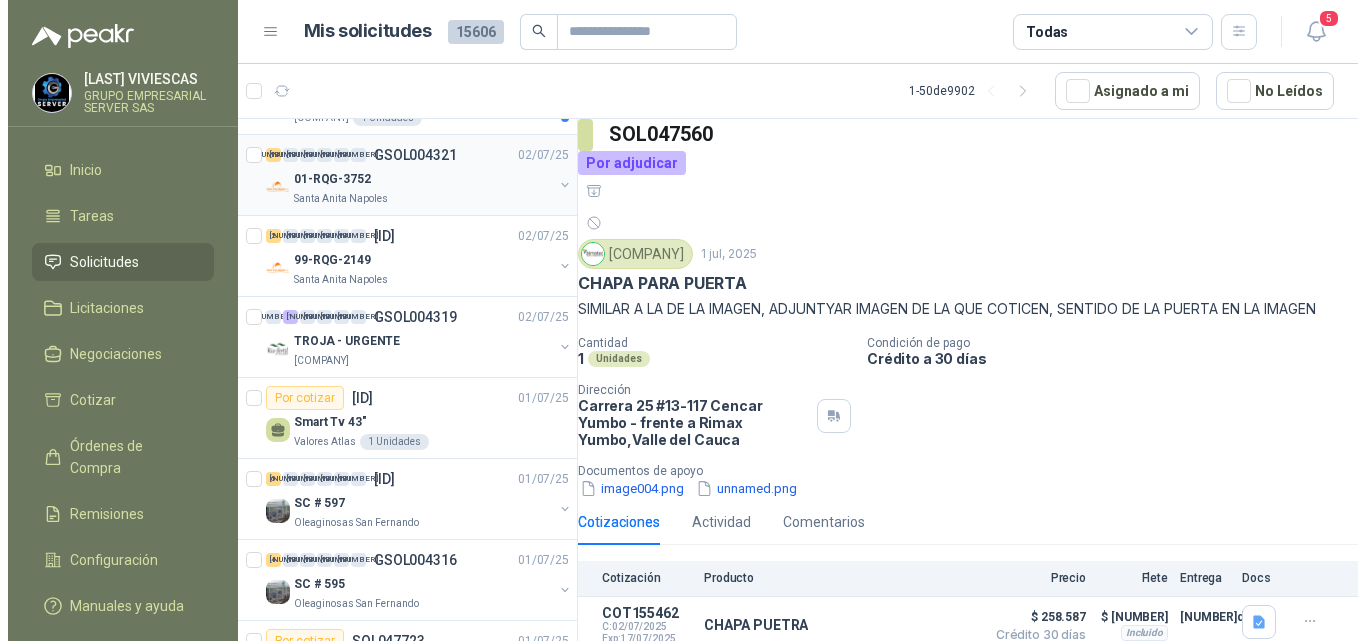 scroll, scrollTop: 0, scrollLeft: 0, axis: both 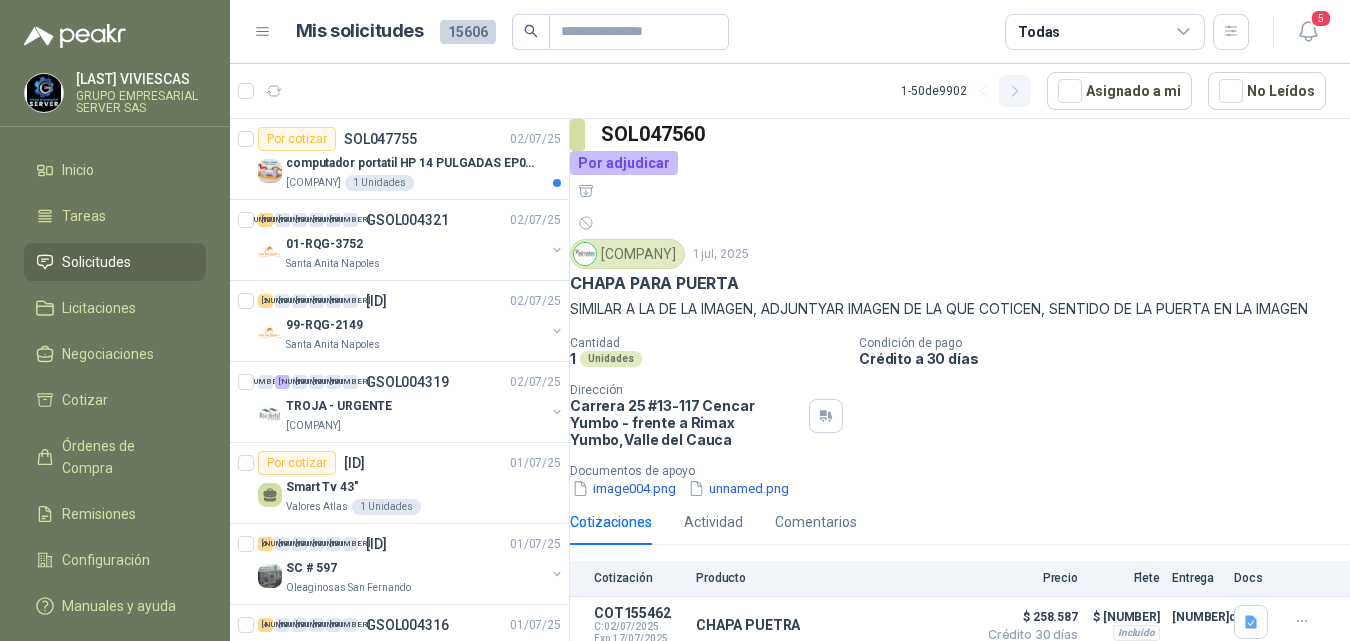 click at bounding box center [983, 91] 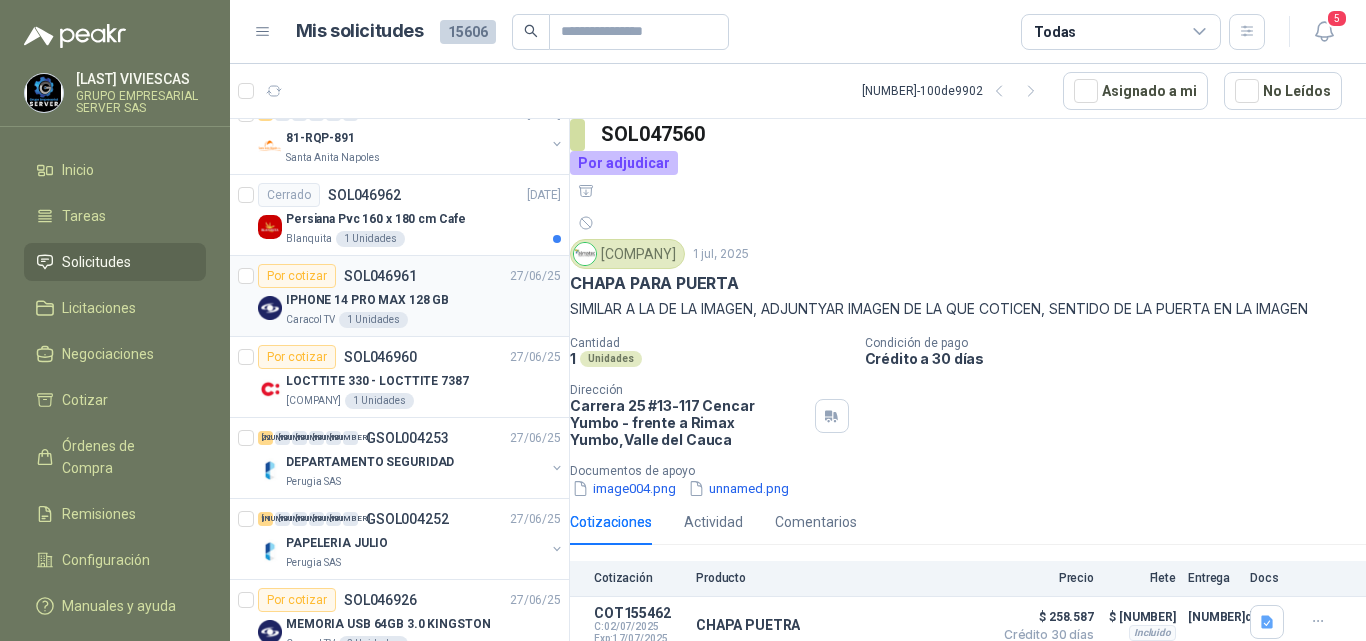 scroll, scrollTop: 1900, scrollLeft: 0, axis: vertical 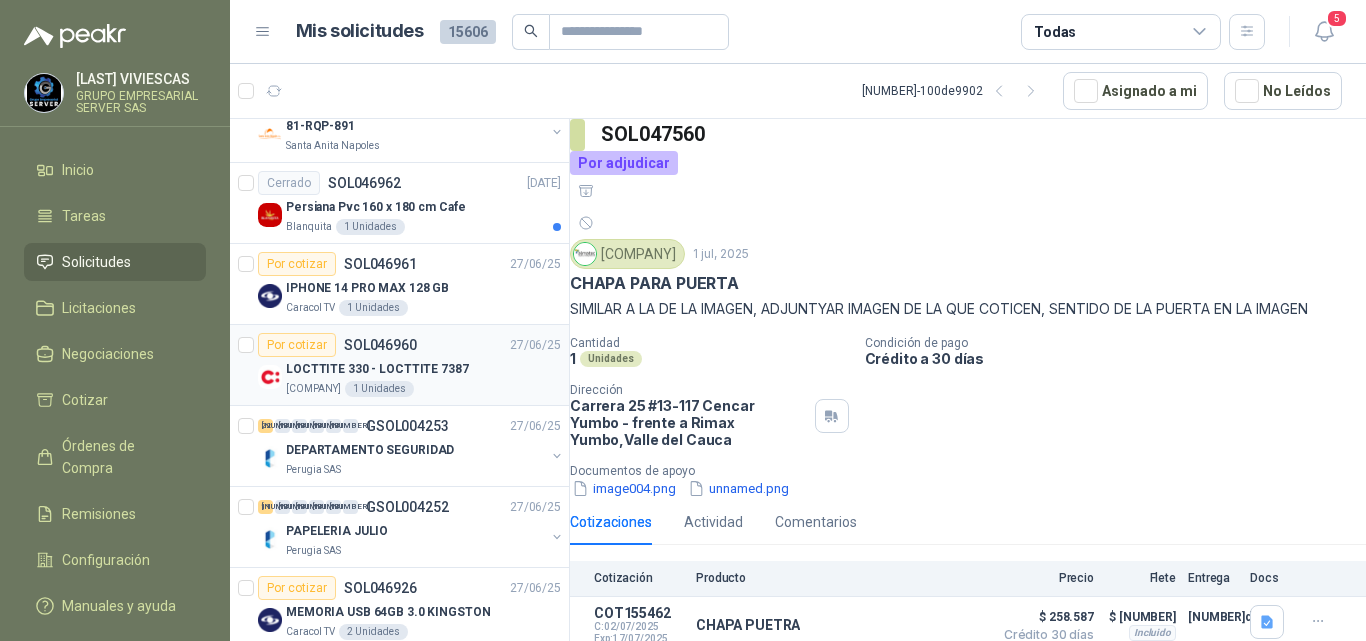 click on "LOCTTITE 330 - LOCTTITE 7387" at bounding box center (377, 369) 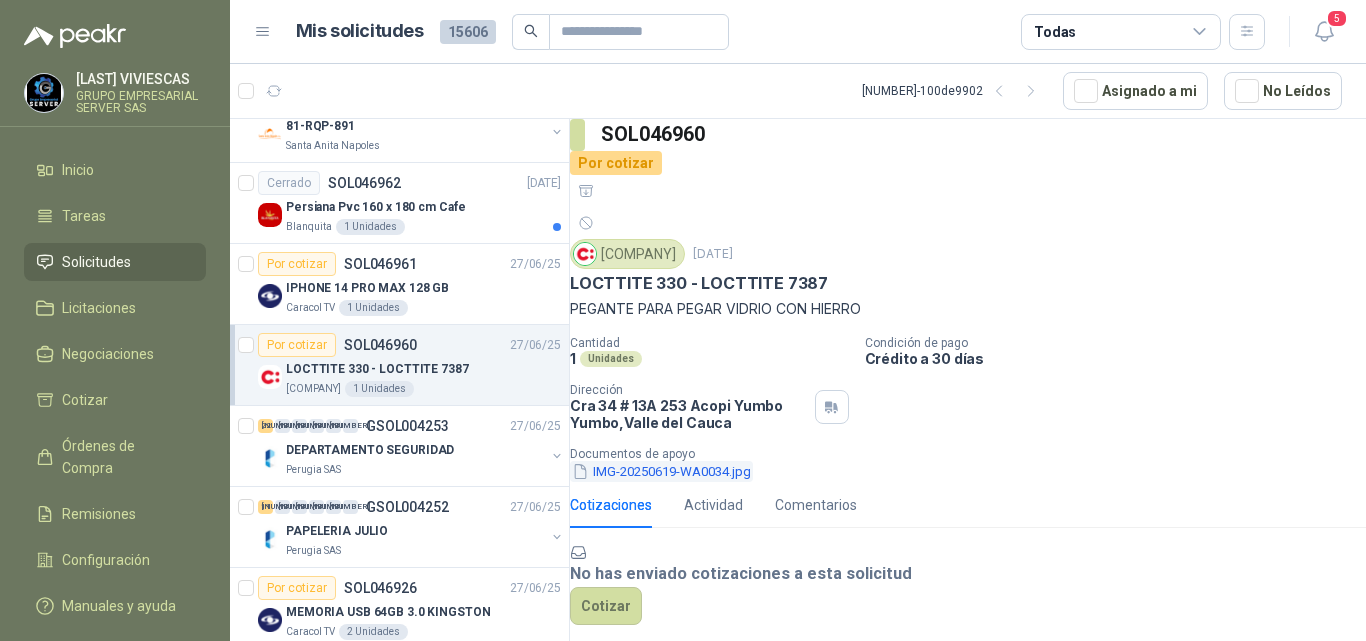 click on "IMG-20250619-WA0034.jpg" at bounding box center (661, 471) 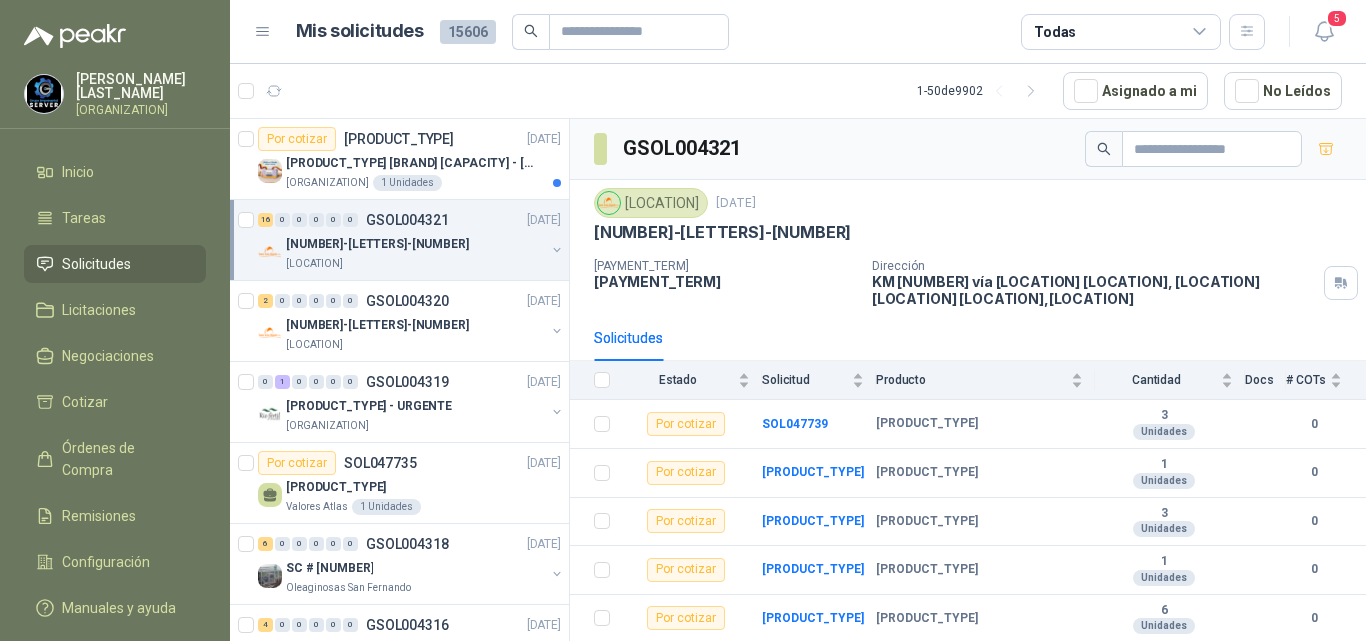 scroll, scrollTop: 0, scrollLeft: 0, axis: both 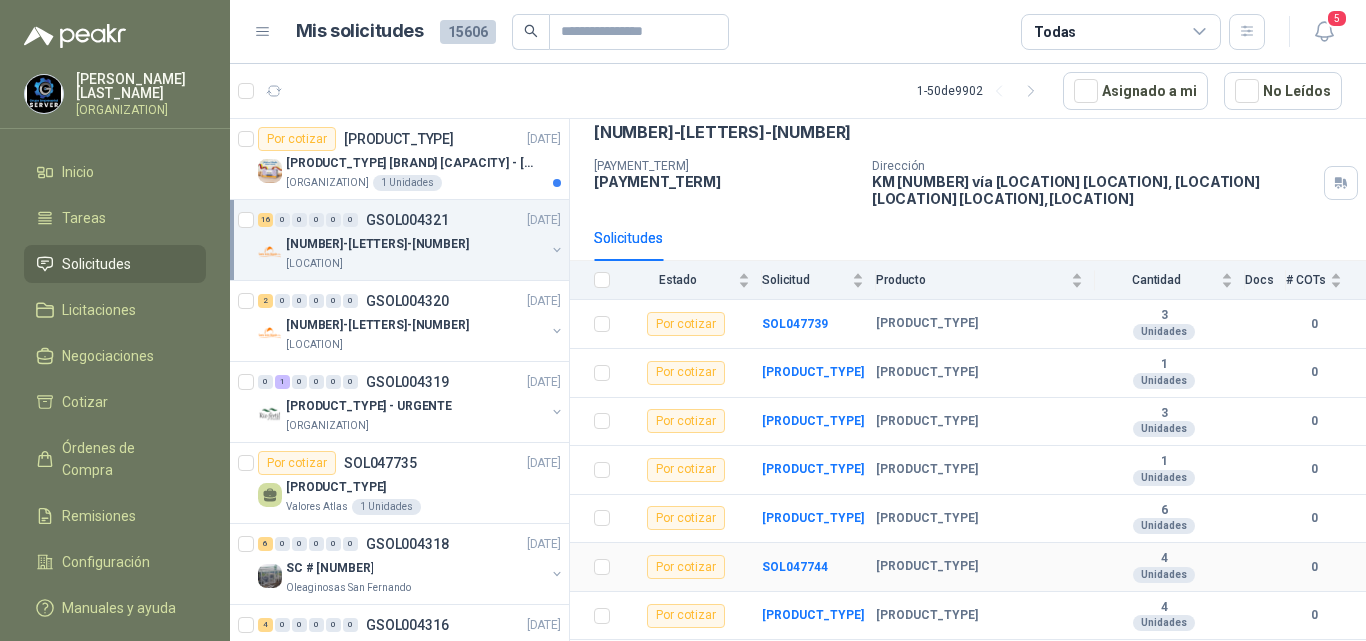 drag, startPoint x: 1139, startPoint y: 449, endPoint x: 1165, endPoint y: 421, distance: 38.209946 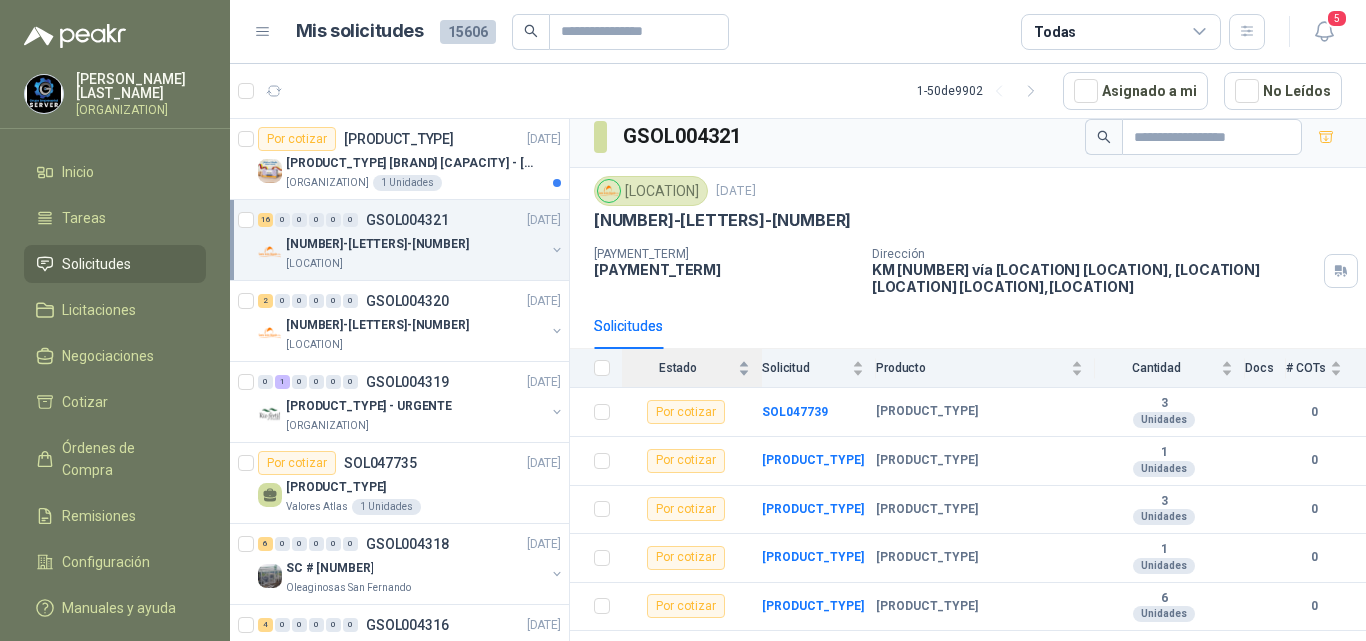 scroll, scrollTop: 0, scrollLeft: 0, axis: both 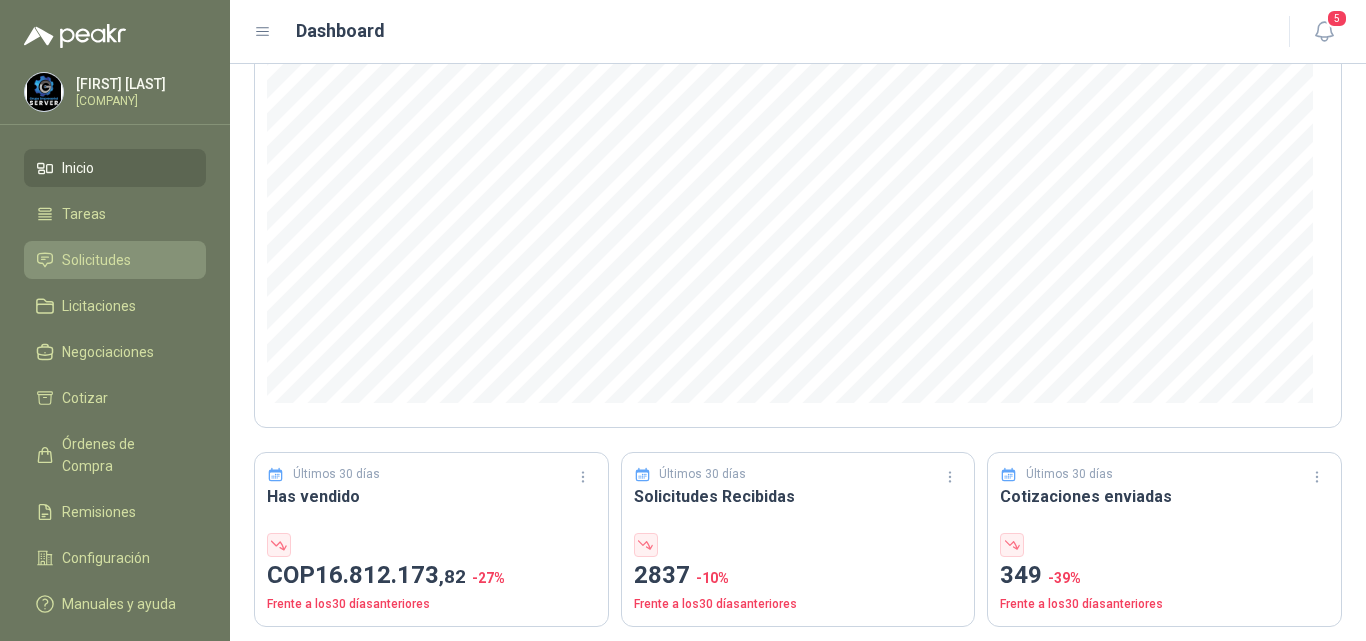 click on "Solicitudes" at bounding box center [96, 260] 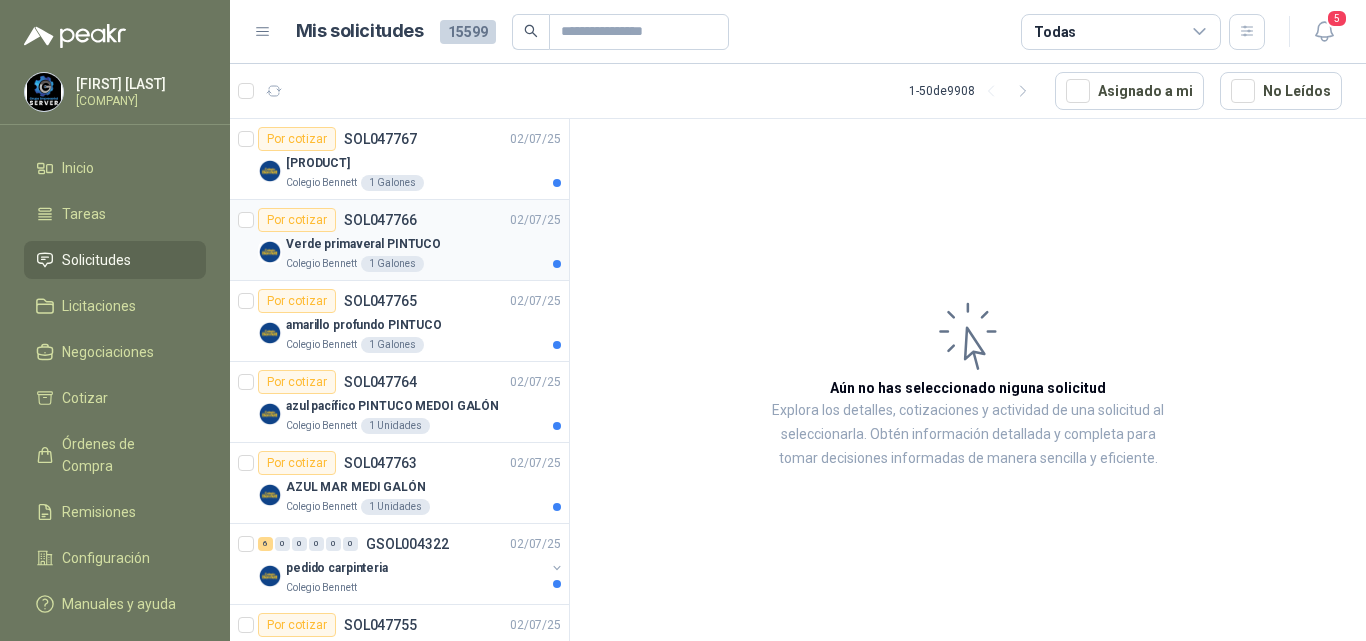 drag, startPoint x: 351, startPoint y: 242, endPoint x: 365, endPoint y: 235, distance: 15.652476 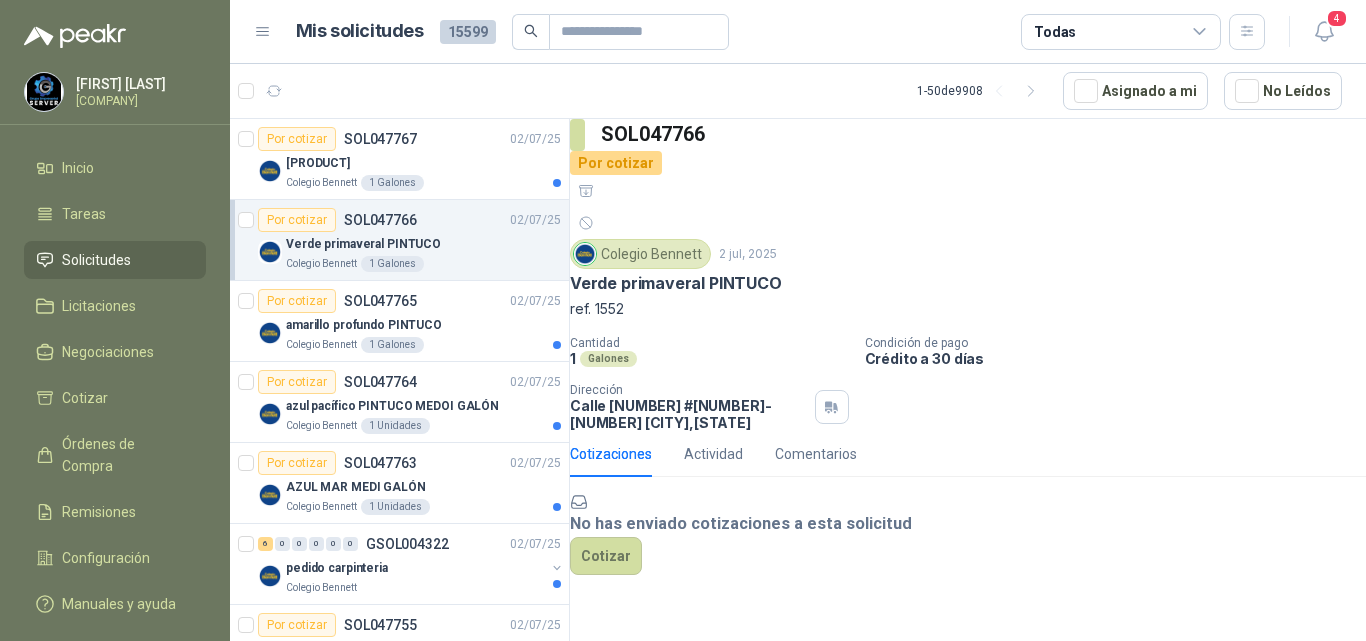 scroll, scrollTop: 53, scrollLeft: 0, axis: vertical 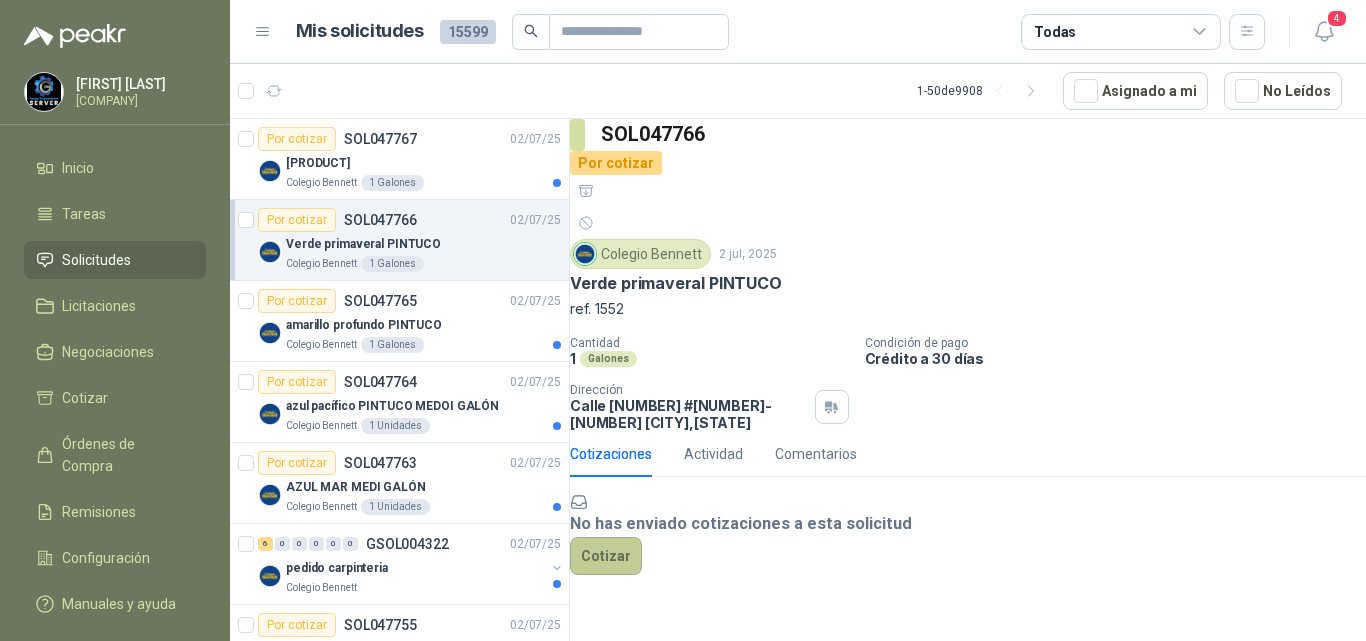 click on "Cotizar" at bounding box center (606, 556) 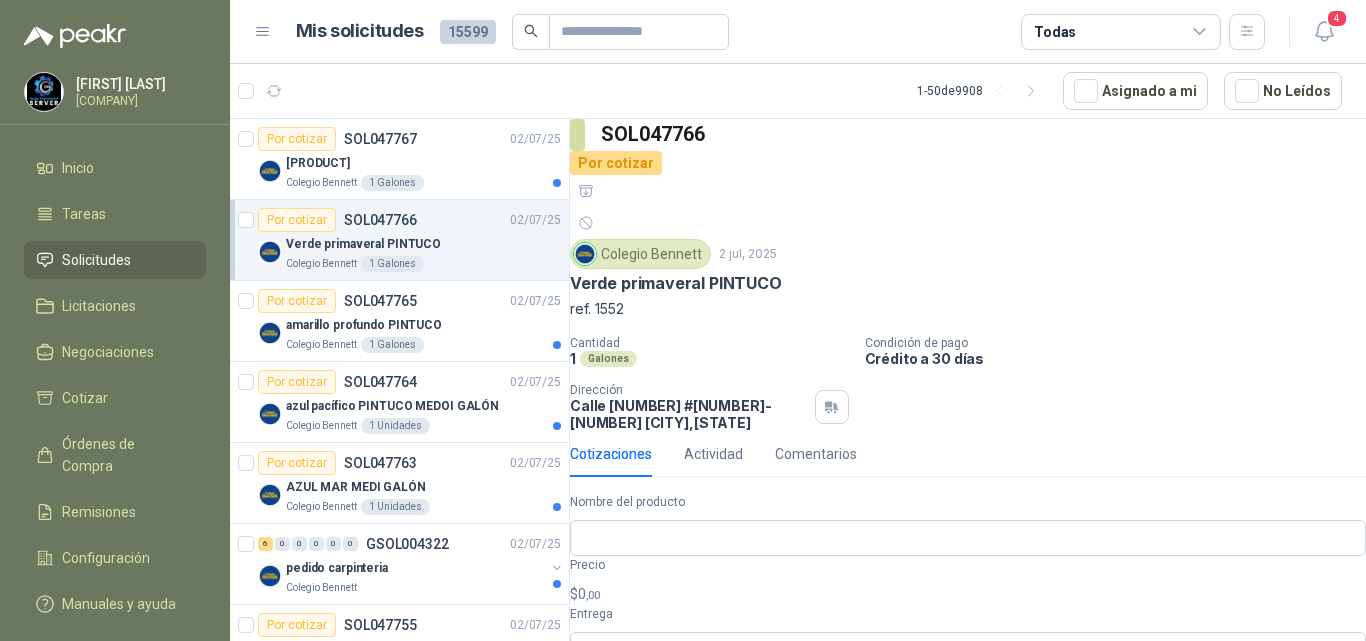 scroll, scrollTop: 40, scrollLeft: 0, axis: vertical 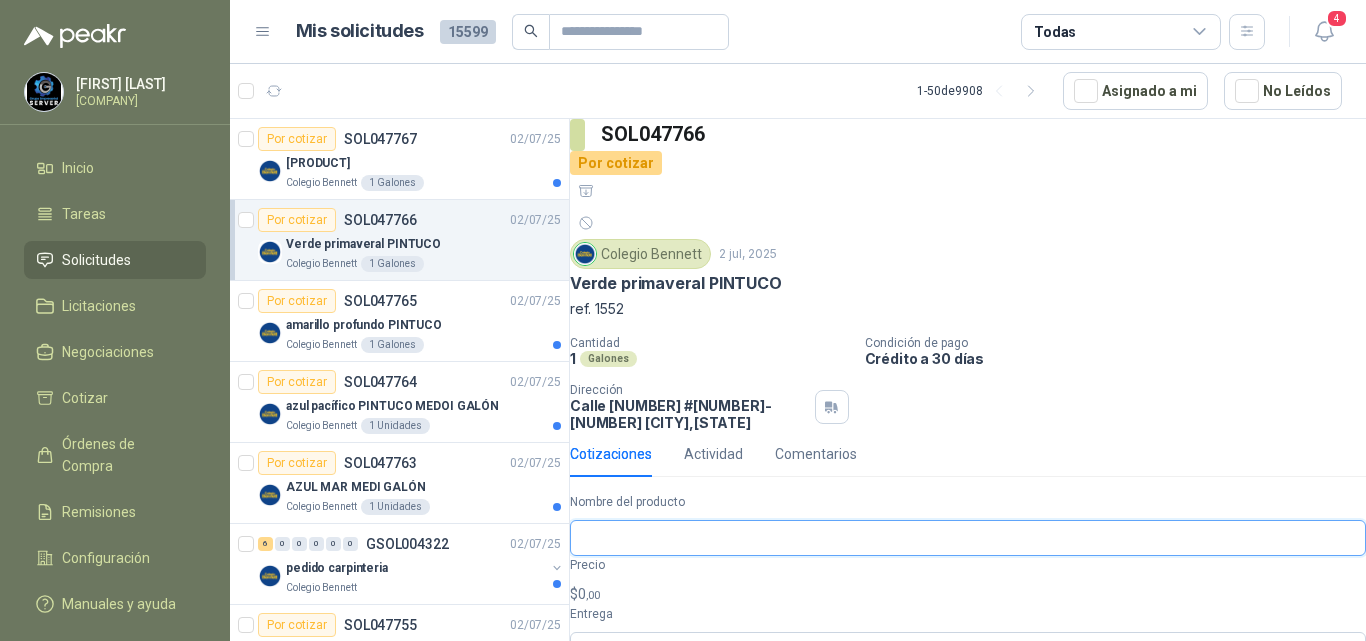 click on "Nombre del producto" at bounding box center [968, 538] 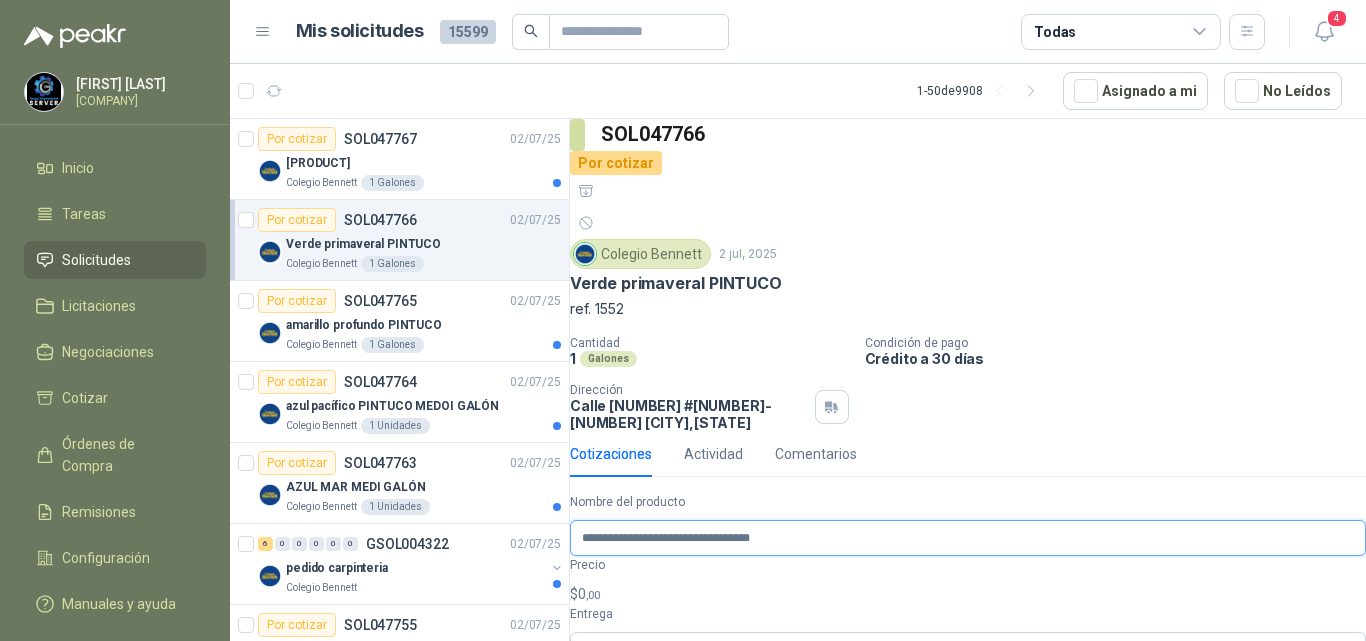 type on "**********" 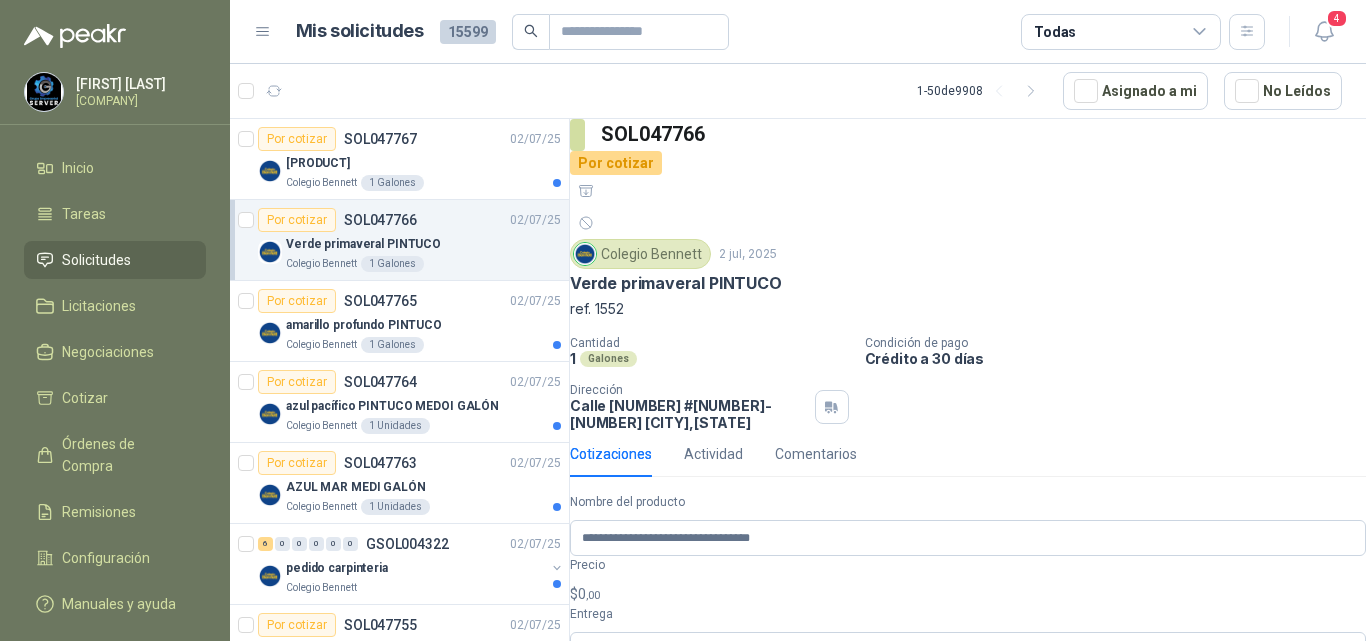 click on "RODRIGO   VIVIESCAS GRUPO EMPRESARIAL SERVER SAS   Inicio   Tareas   Solicitudes   Licitaciones   Negociaciones   Cotizar   Órdenes de Compra   Remisiones   Configuración   Manuales y ayuda Mis solicitudes 15599 Todas 4 1 - 50  de  9908 Asignado a mi No Leídos Por cotizar SOL047767 02/07/25   Mandarina Tropical Colegio Bennett 1   Galones Por cotizar SOL047766 02/07/25   Verde primaveral PINTUCO Colegio Bennett 1   Galones Por cotizar SOL047765 02/07/25   amarillo profundo PINTUCO Colegio Bennett 1   Galones Por cotizar SOL047764 02/07/25   azul pacífico PINTUCO MEDOI GALÓN Colegio Bennett 1   Unidades Por cotizar SOL047763 02/07/25   AZUL MAR MEDI GALÓN Colegio Bennett 1   Unidades 6   0   0   0   0   0   GSOL004322 02/07/25   pedido carpinteria Colegio Bennett   Por cotizar SOL047755 02/07/25   computador portatil HP 14 PULGADAS EP027la - intel core i3 Fleischmann Foods S.A. 1   Unidades 16   0   0   0   0   0   GSOL004321 02/07/25   01-RQG-3752 Santa Anita Napoles   2   0   0   0   0   0   GSOL004320" at bounding box center (683, 320) 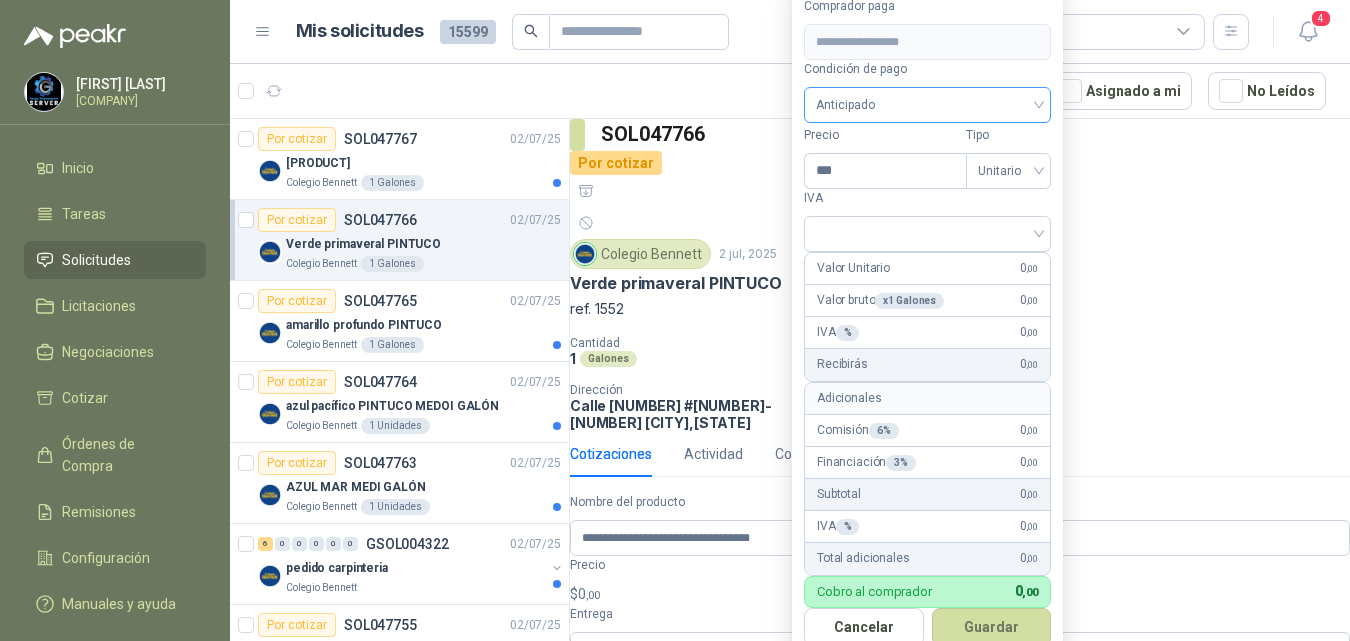 click on "Anticipado" at bounding box center [927, 105] 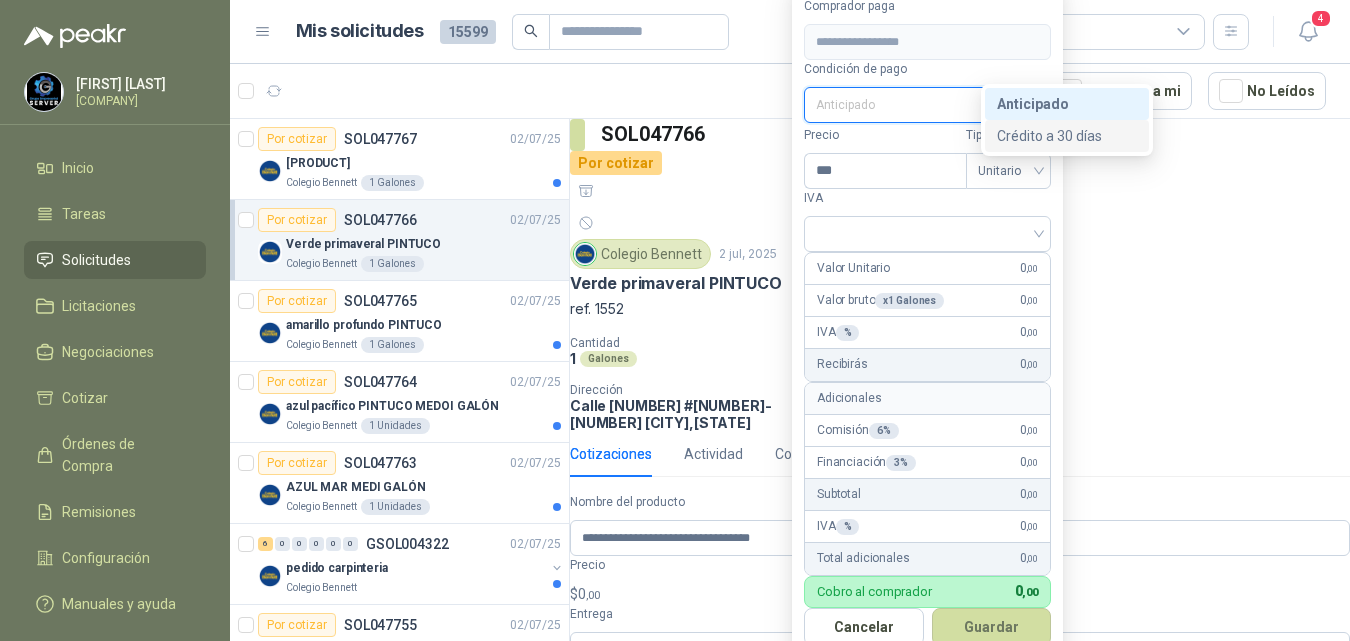 click on "Crédito a 30 días" at bounding box center [1067, 136] 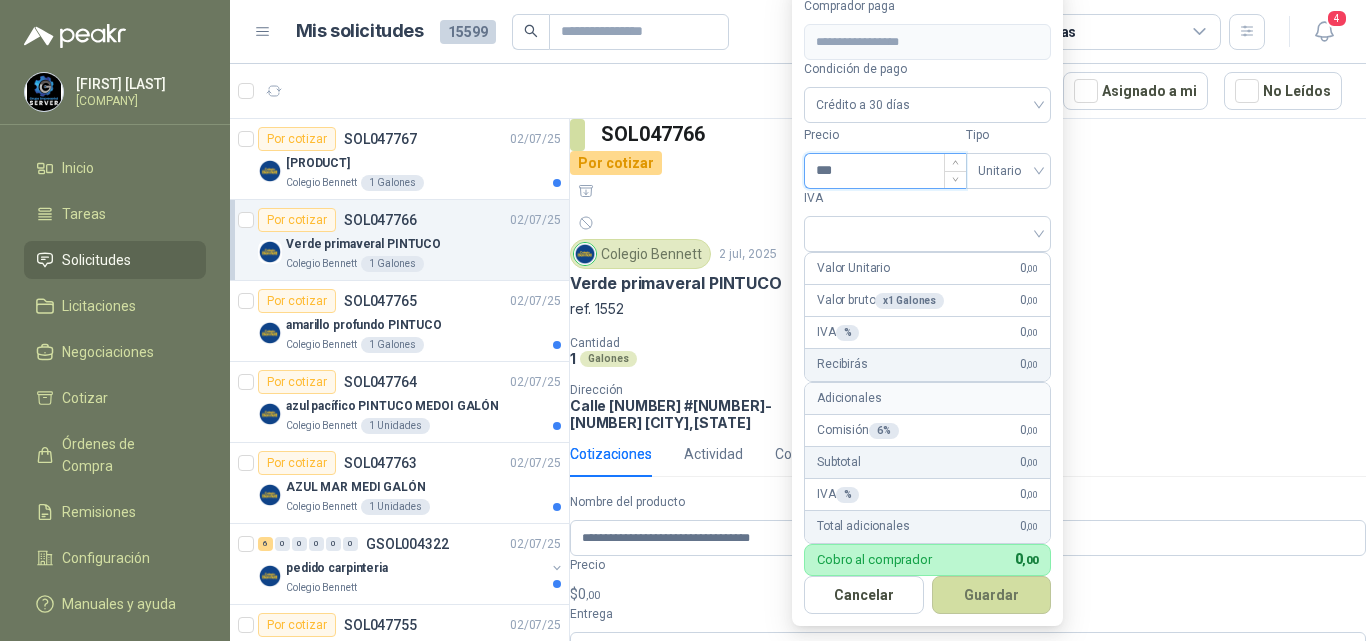 click on "***" at bounding box center (885, 171) 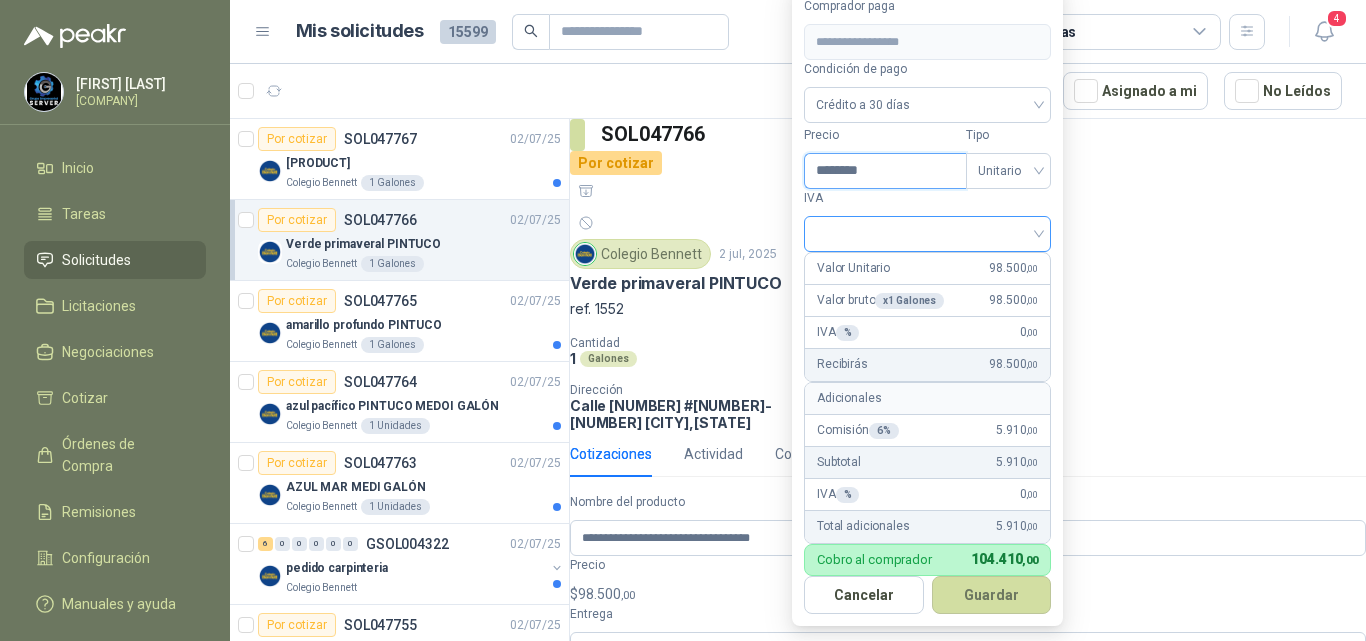 type on "********" 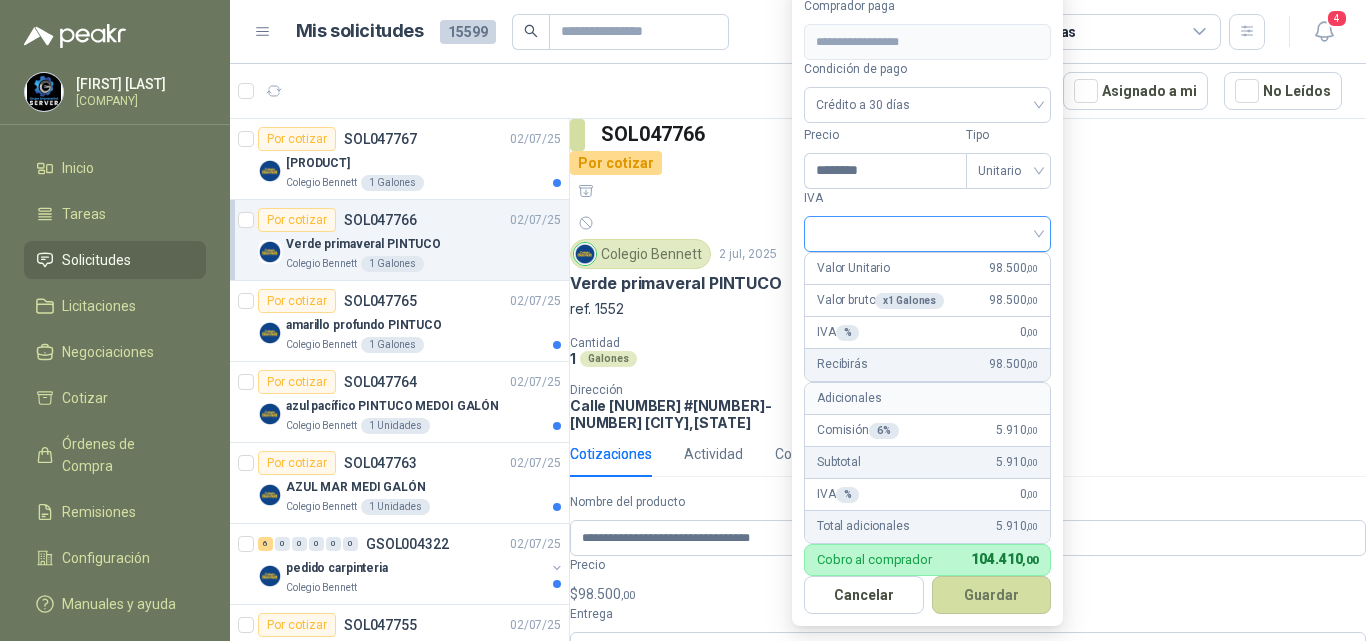 click at bounding box center (927, 232) 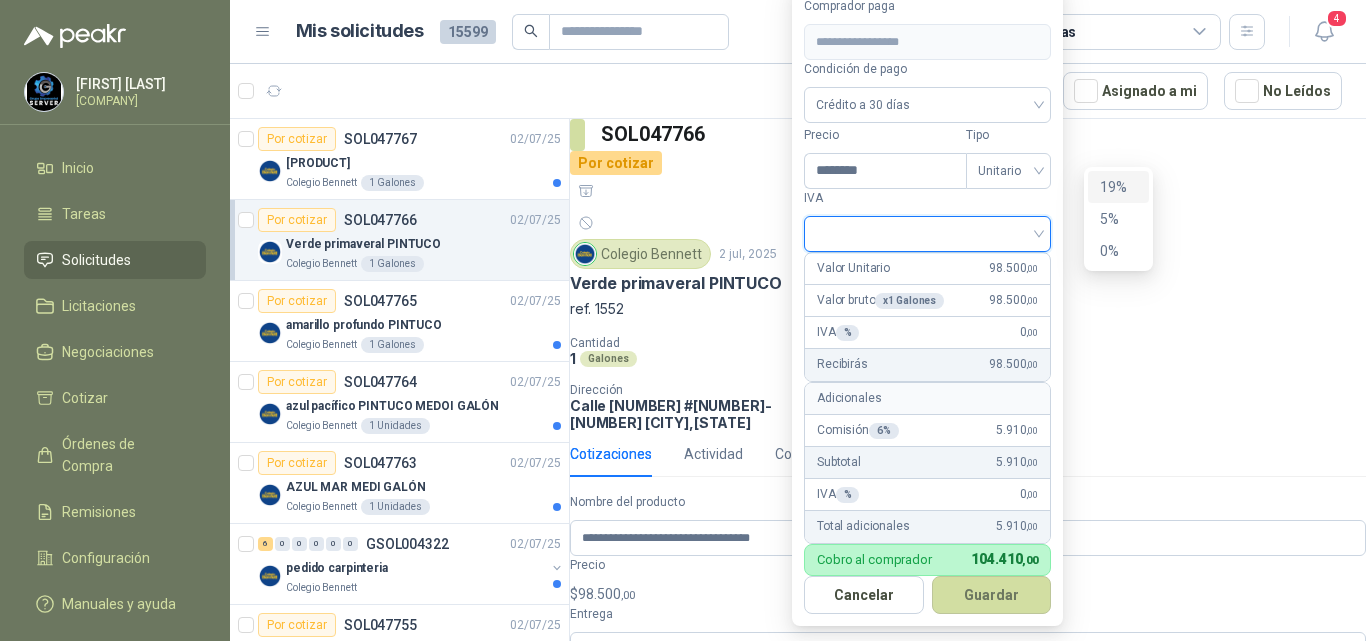click on "19%" at bounding box center (0, 0) 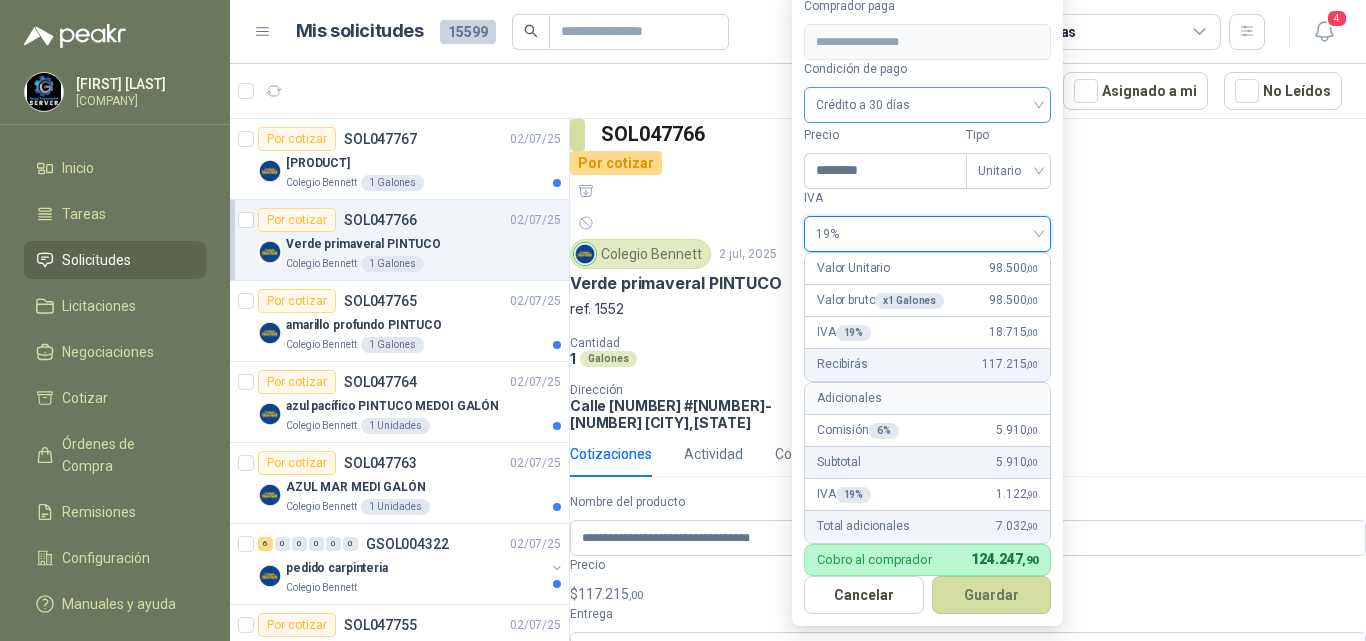 click on "Crédito a 30 días" at bounding box center [927, 105] 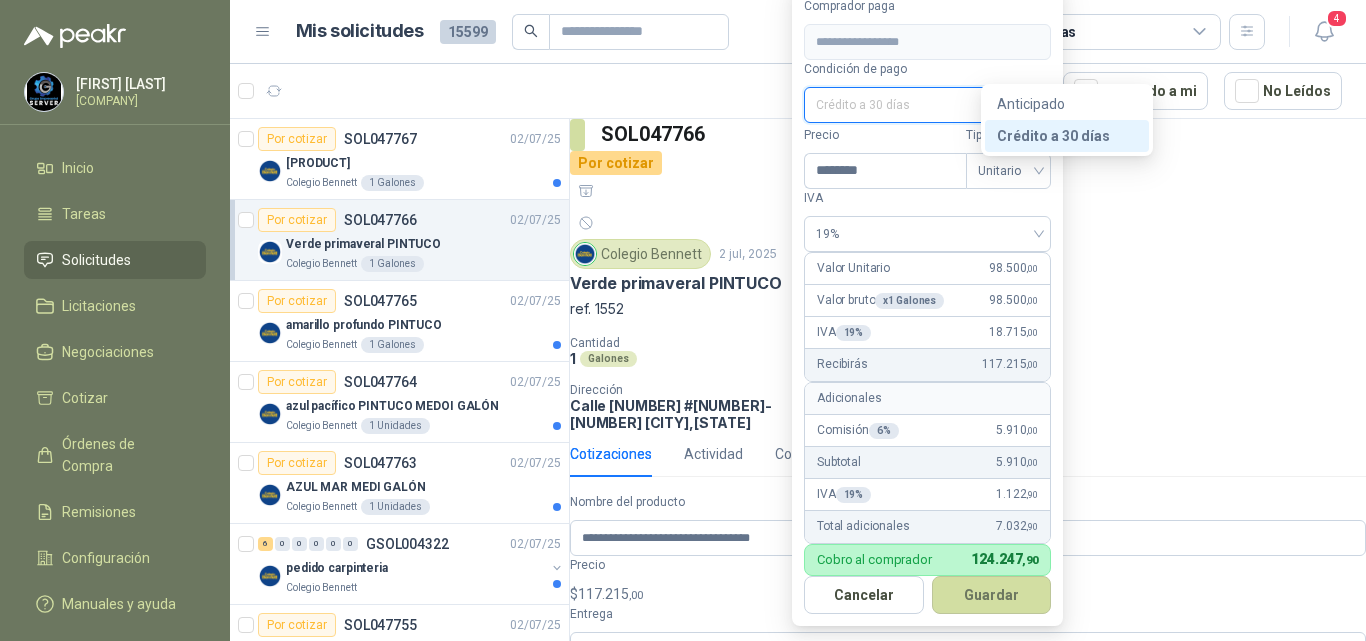 click on "Crédito a 30 días" at bounding box center (1067, 136) 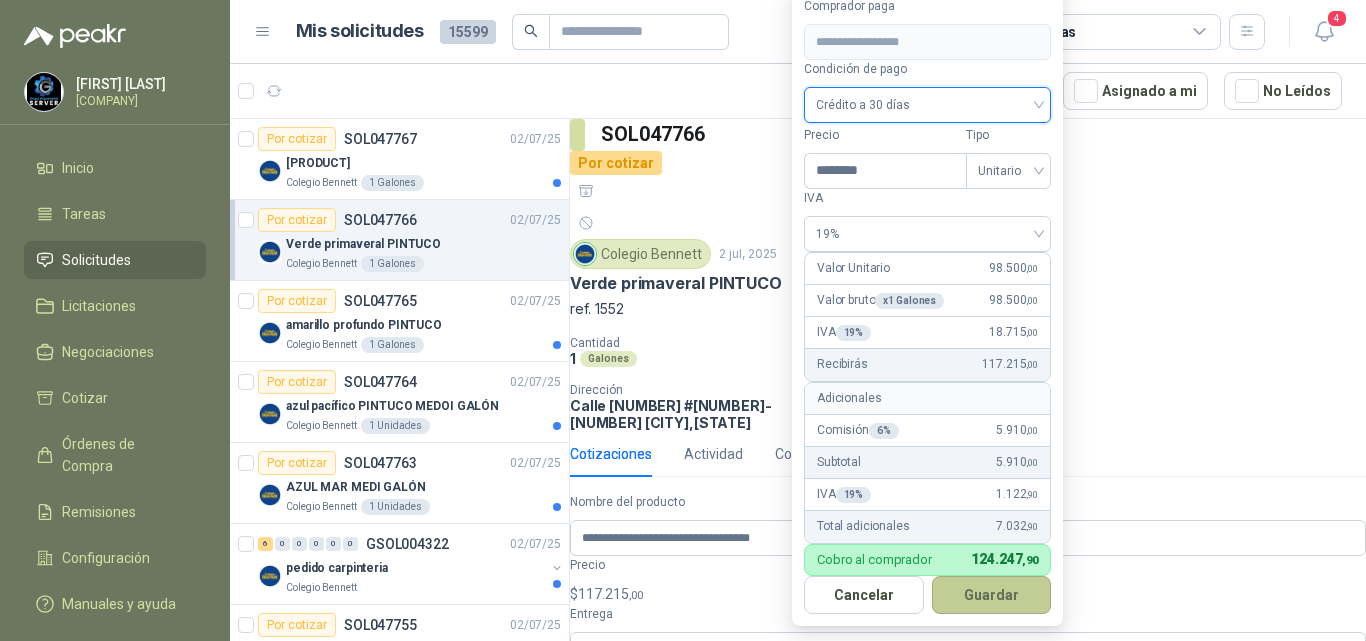 click on "Guardar" at bounding box center (992, 595) 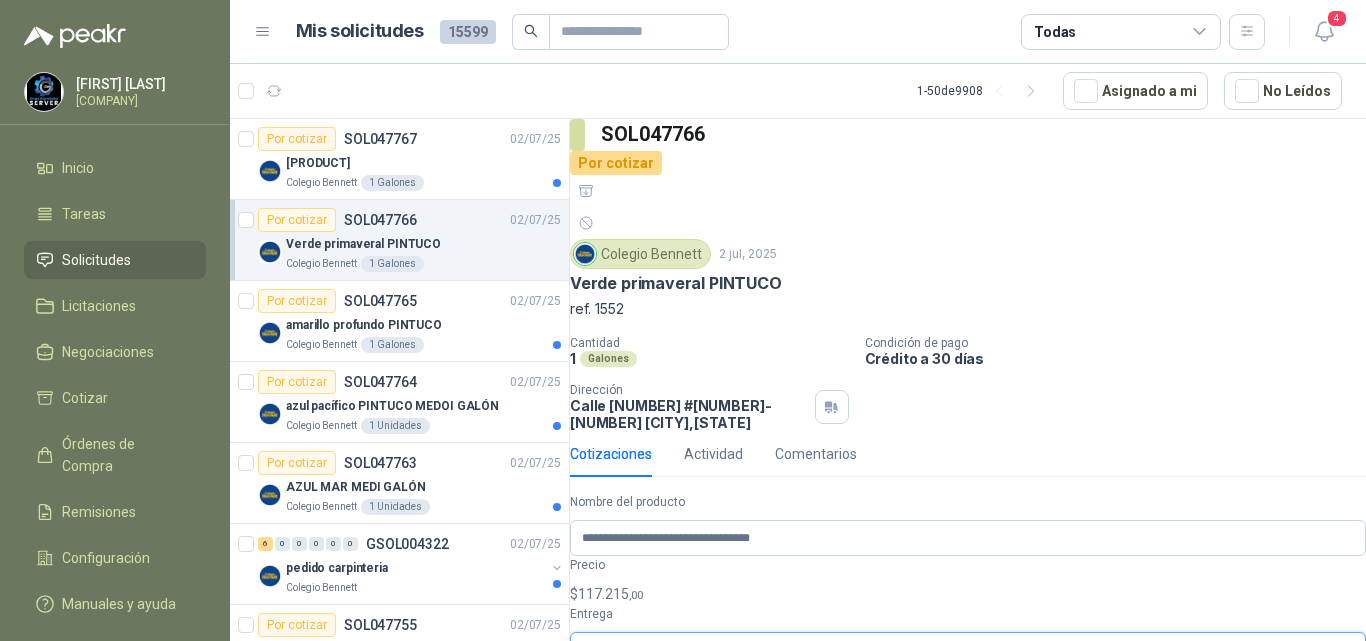 click on "Entrega" at bounding box center [952, 650] 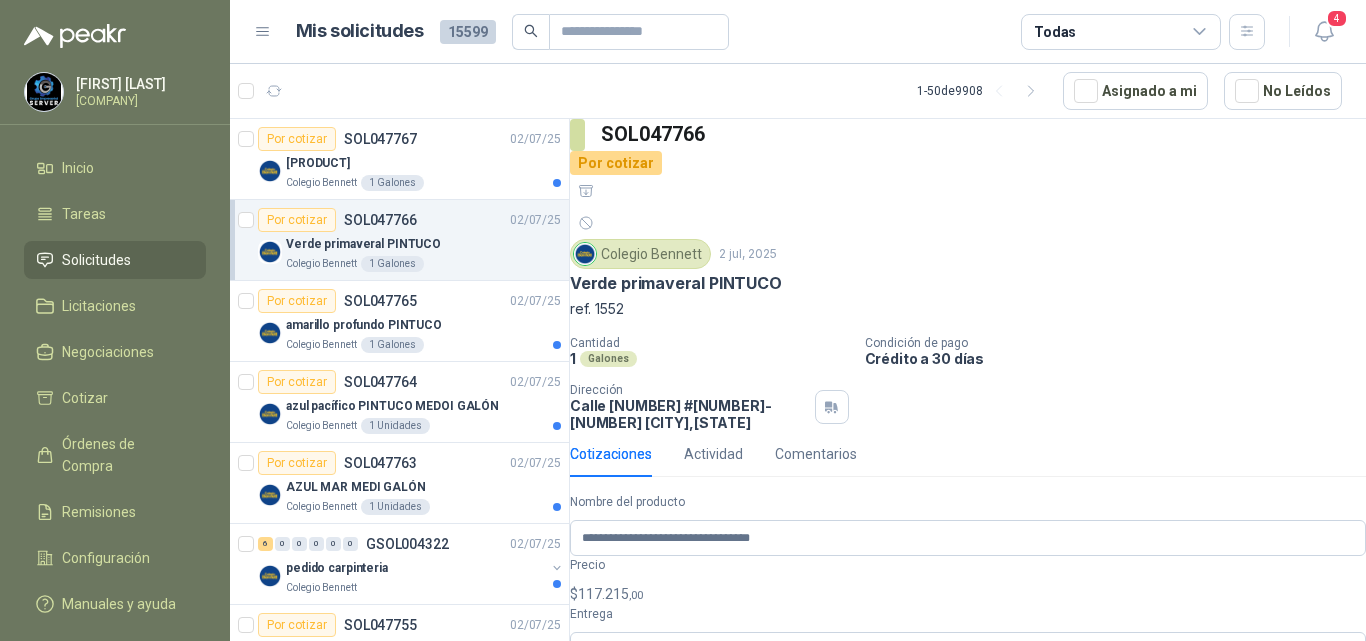 click on "0 ,00" at bounding box center (592, 706) 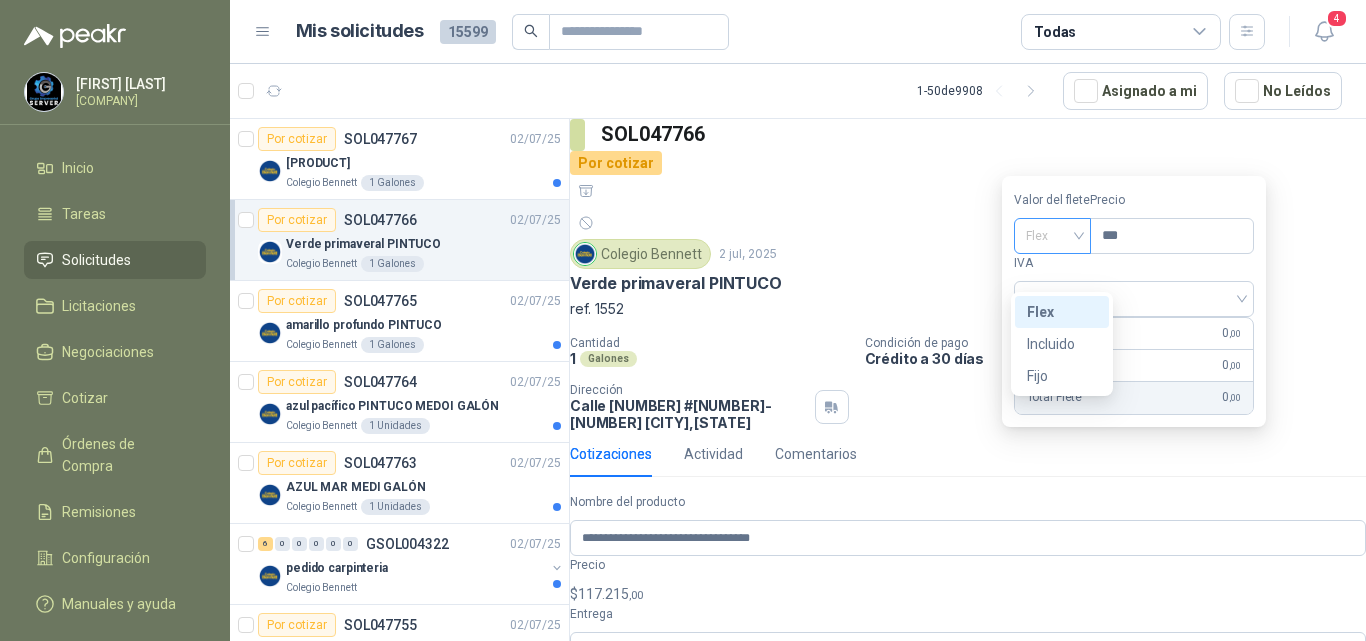 click on "Flex" at bounding box center (1052, 236) 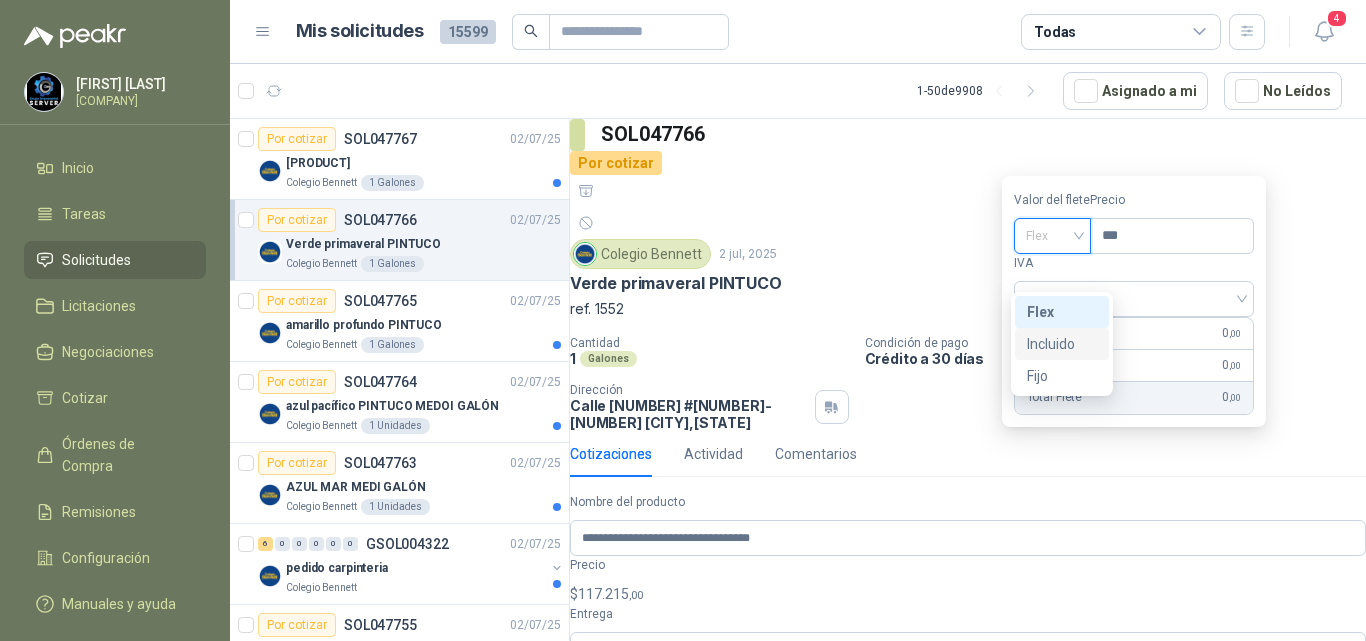 click on "Incluido" at bounding box center [0, 0] 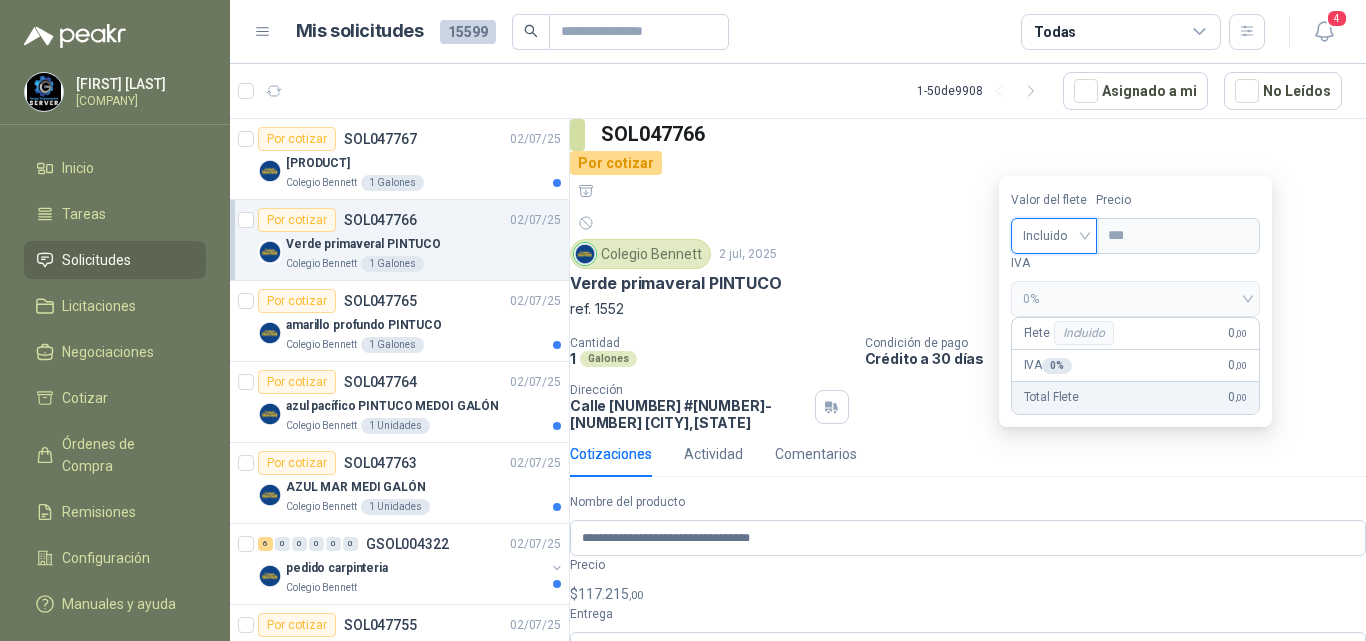 click on "Publicar Cotización" at bounding box center [647, 919] 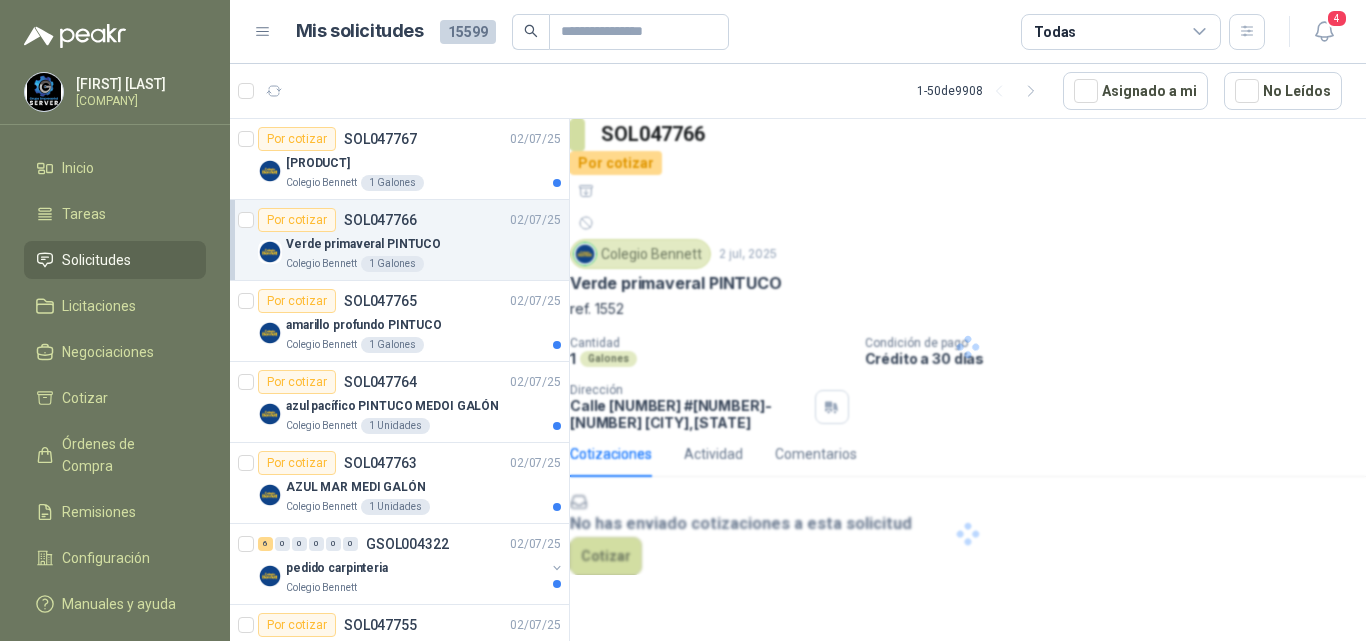 scroll, scrollTop: 0, scrollLeft: 0, axis: both 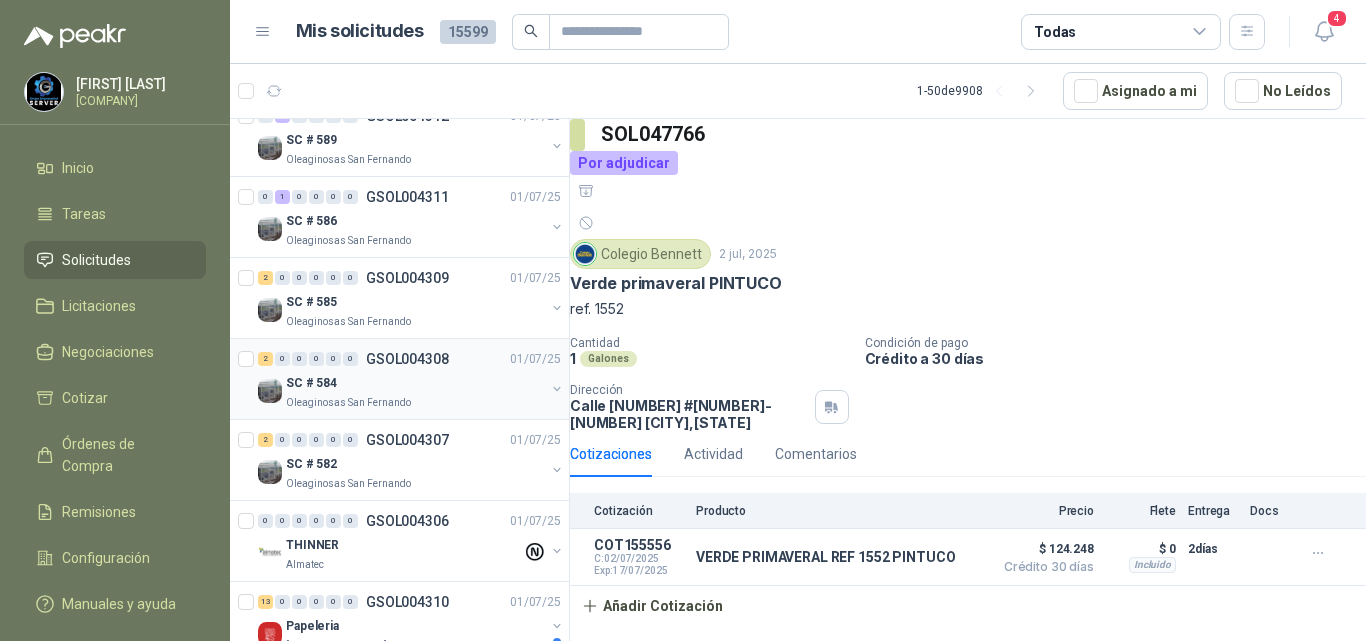 drag, startPoint x: 427, startPoint y: 418, endPoint x: 461, endPoint y: 377, distance: 53.263496 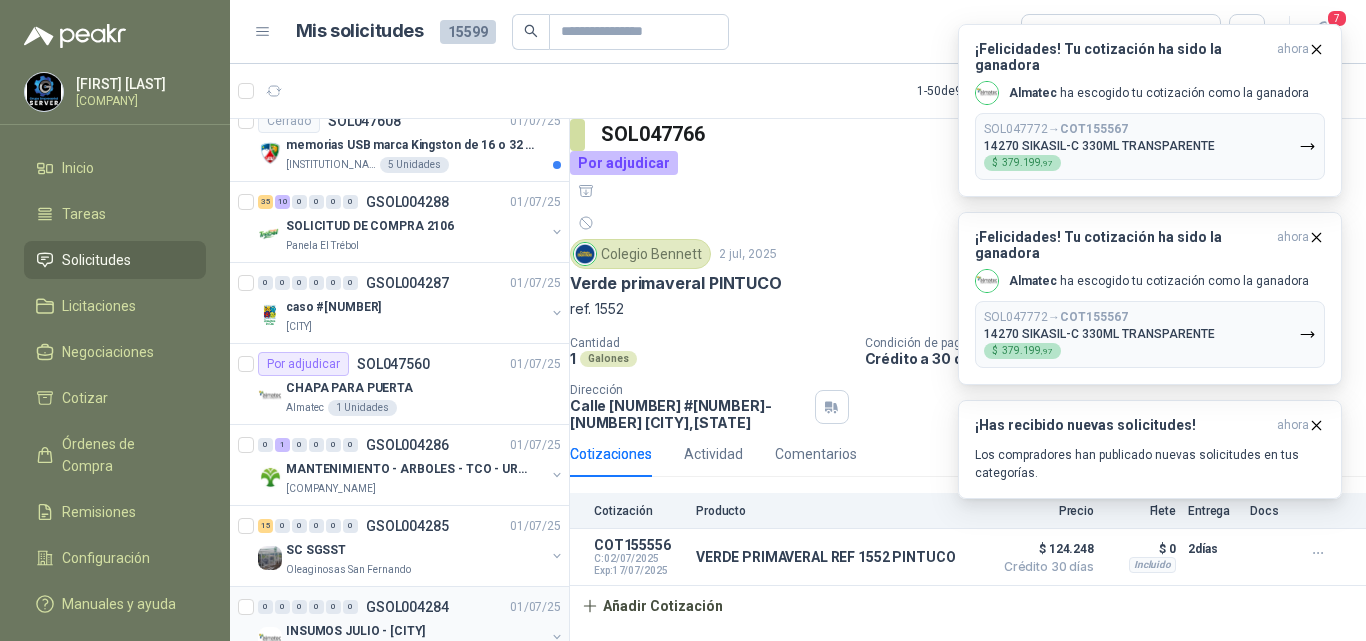 scroll, scrollTop: 3565, scrollLeft: 2, axis: both 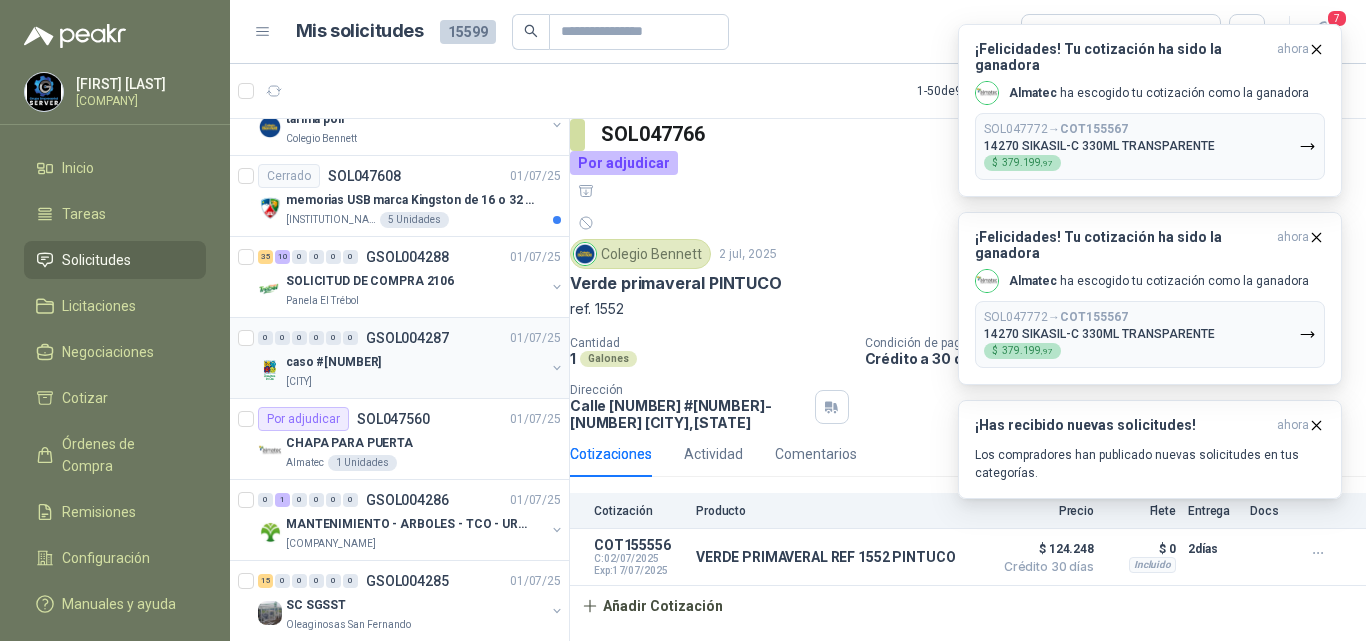 drag, startPoint x: 462, startPoint y: 506, endPoint x: 486, endPoint y: 475, distance: 39.20459 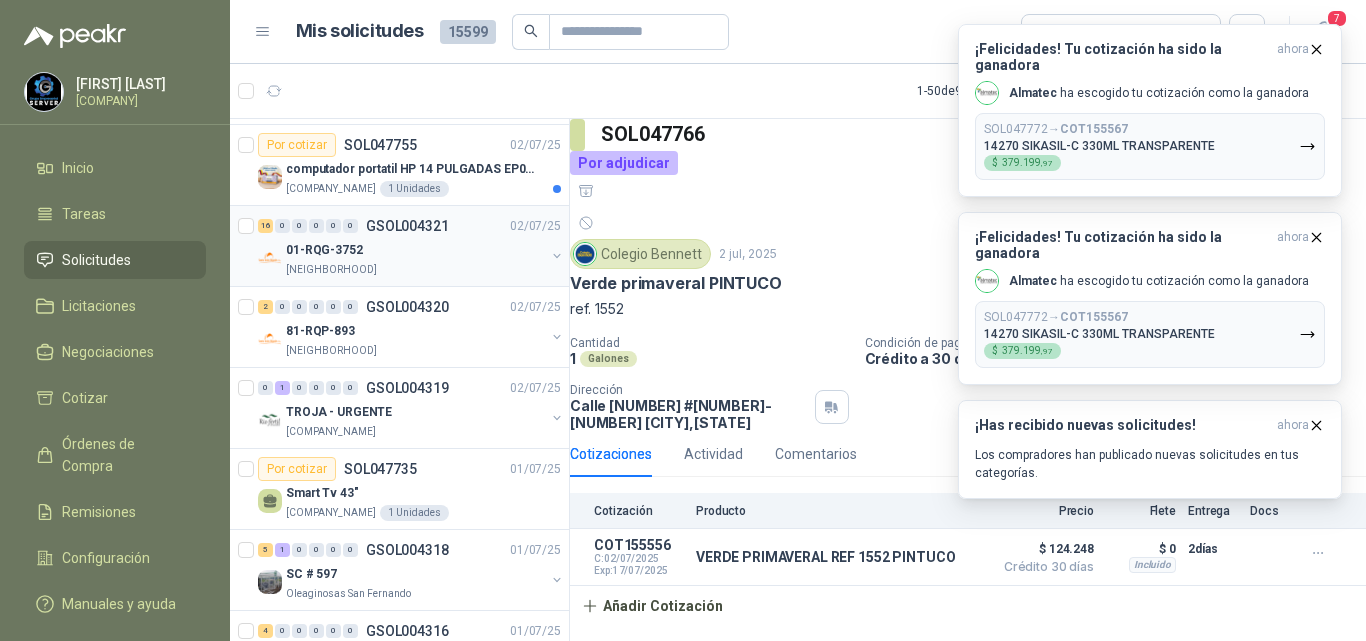 scroll, scrollTop: 465, scrollLeft: 2, axis: both 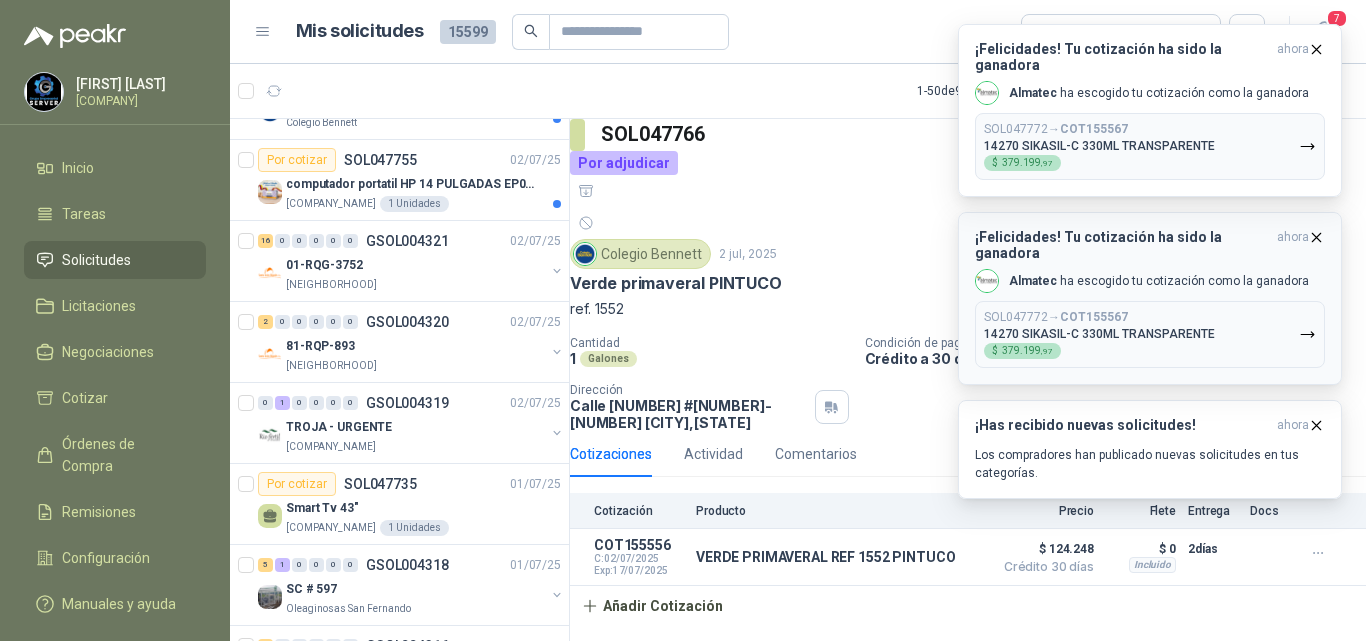 click on "Almatec    ha escogido tu cotización como la ganadora" at bounding box center (1159, 281) 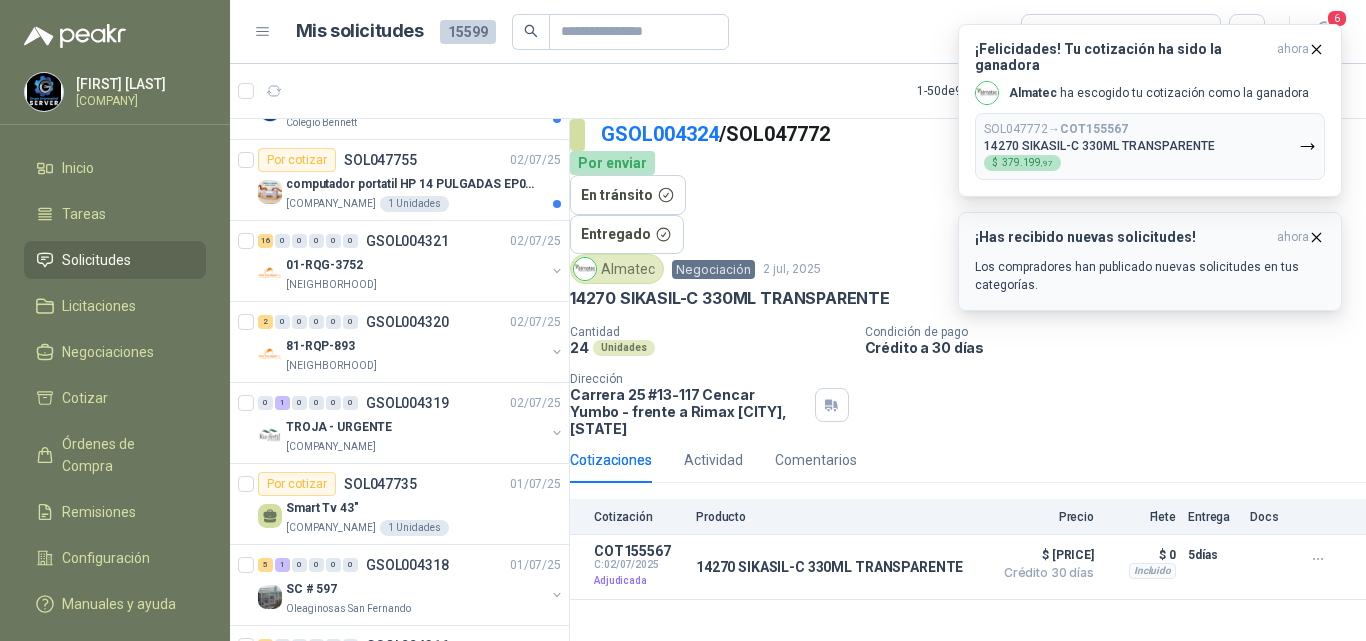 click on "Los compradores han publicado nuevas solicitudes en tus categorías." at bounding box center (1150, 276) 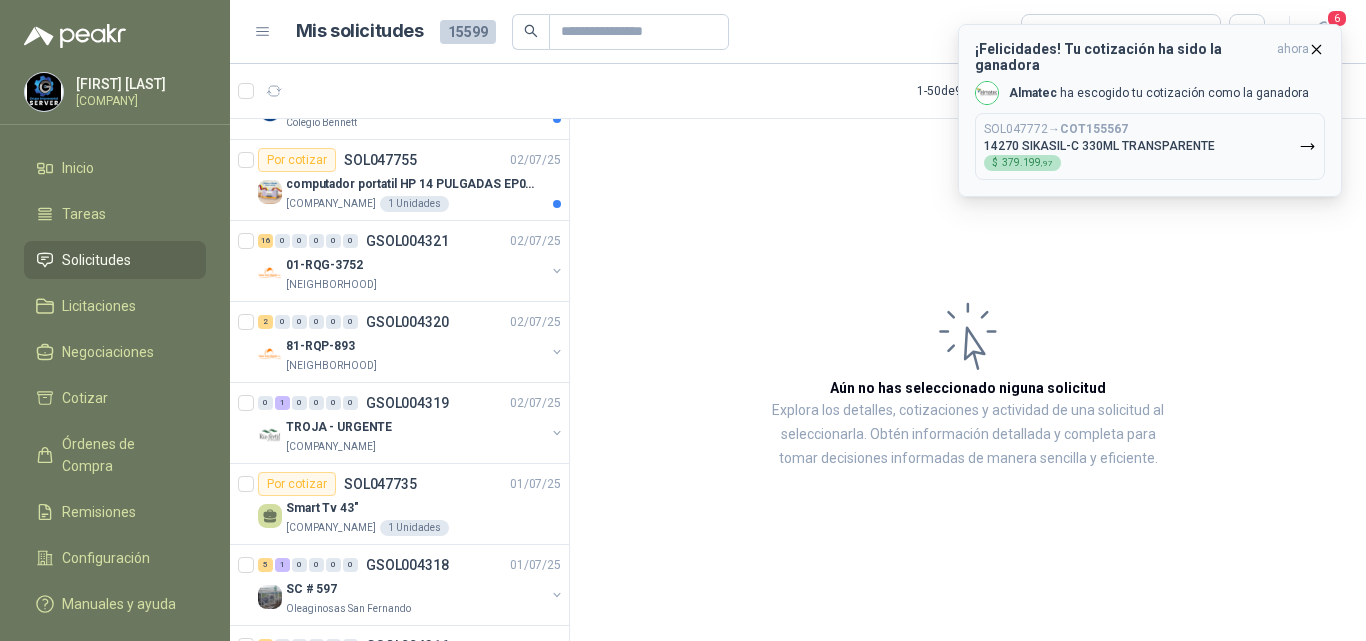 click on "Almatec    ha escogido tu cotización como la ganadora" at bounding box center [1159, 93] 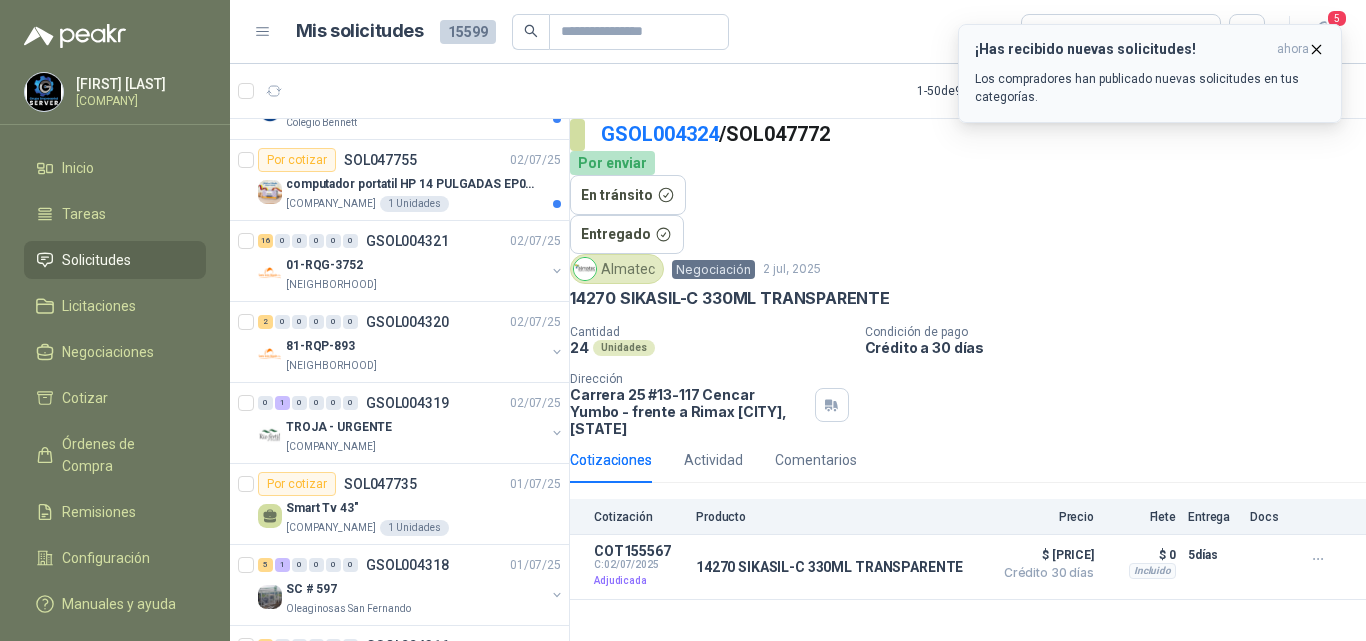 click on "Los compradores han publicado nuevas solicitudes en tus categorías." at bounding box center [1150, 88] 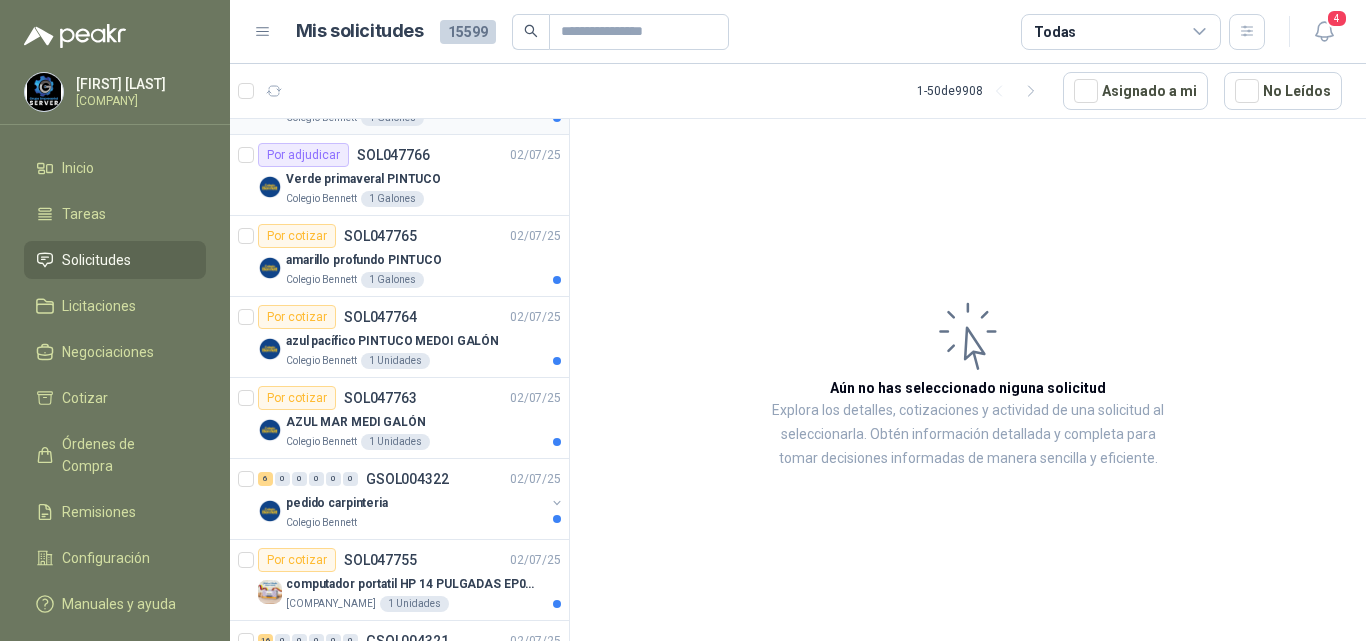 scroll, scrollTop: 0, scrollLeft: 2, axis: horizontal 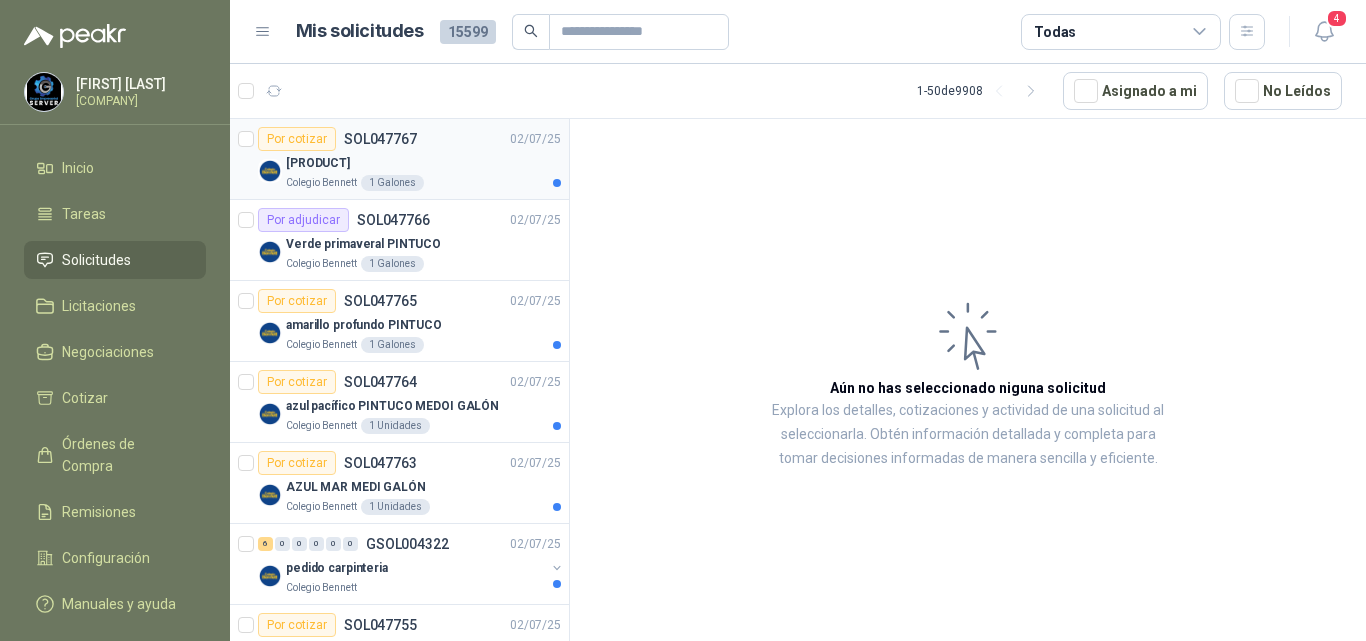 drag, startPoint x: 430, startPoint y: 186, endPoint x: 433, endPoint y: 164, distance: 22.203604 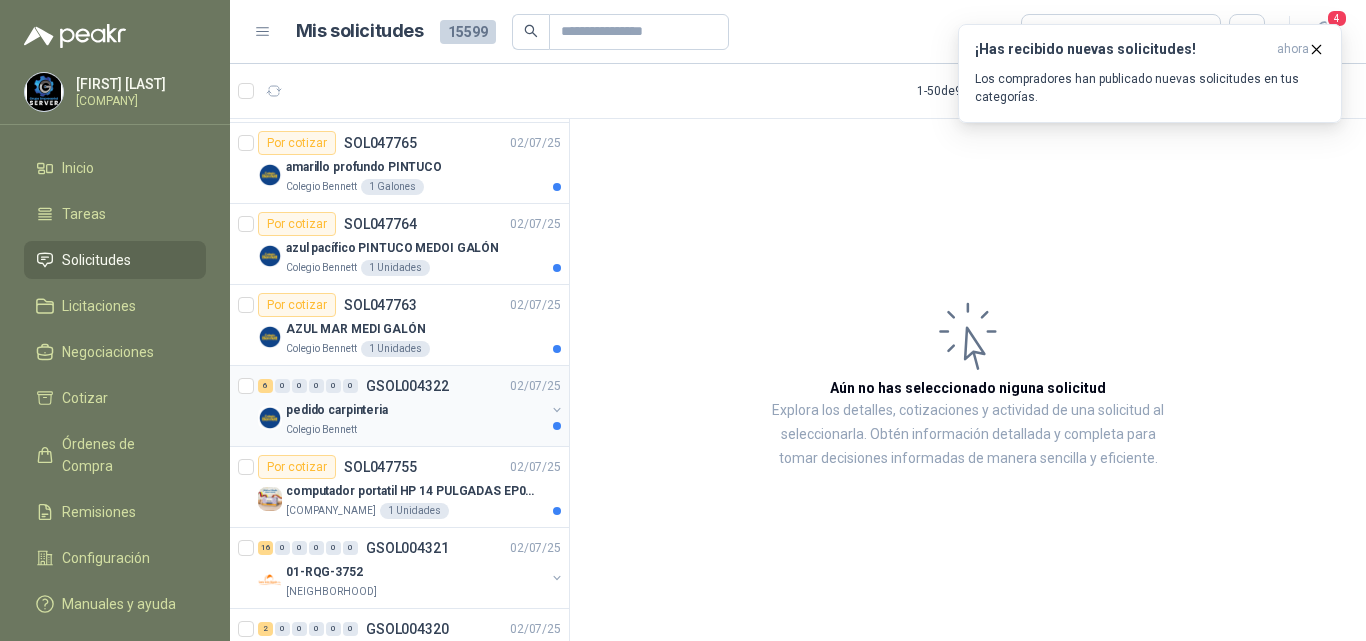 scroll, scrollTop: 200, scrollLeft: 2, axis: both 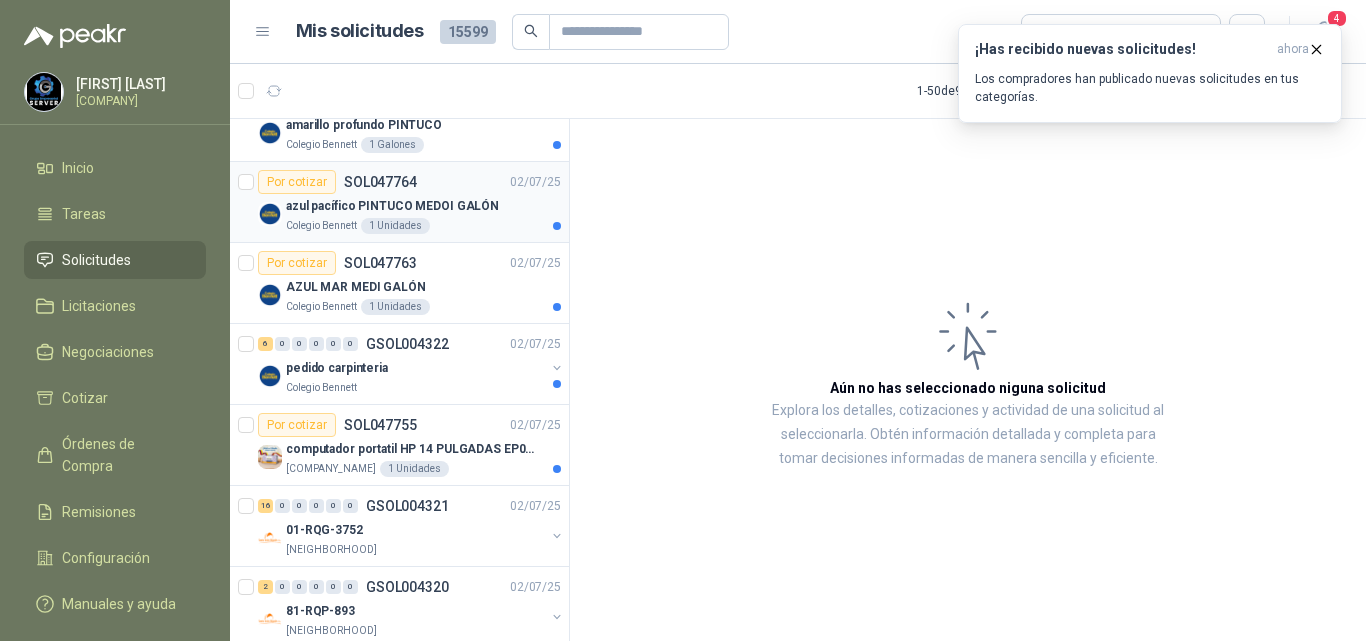 click on "azul pacífico PINTUCO MEDOI GALÓN" at bounding box center [392, 206] 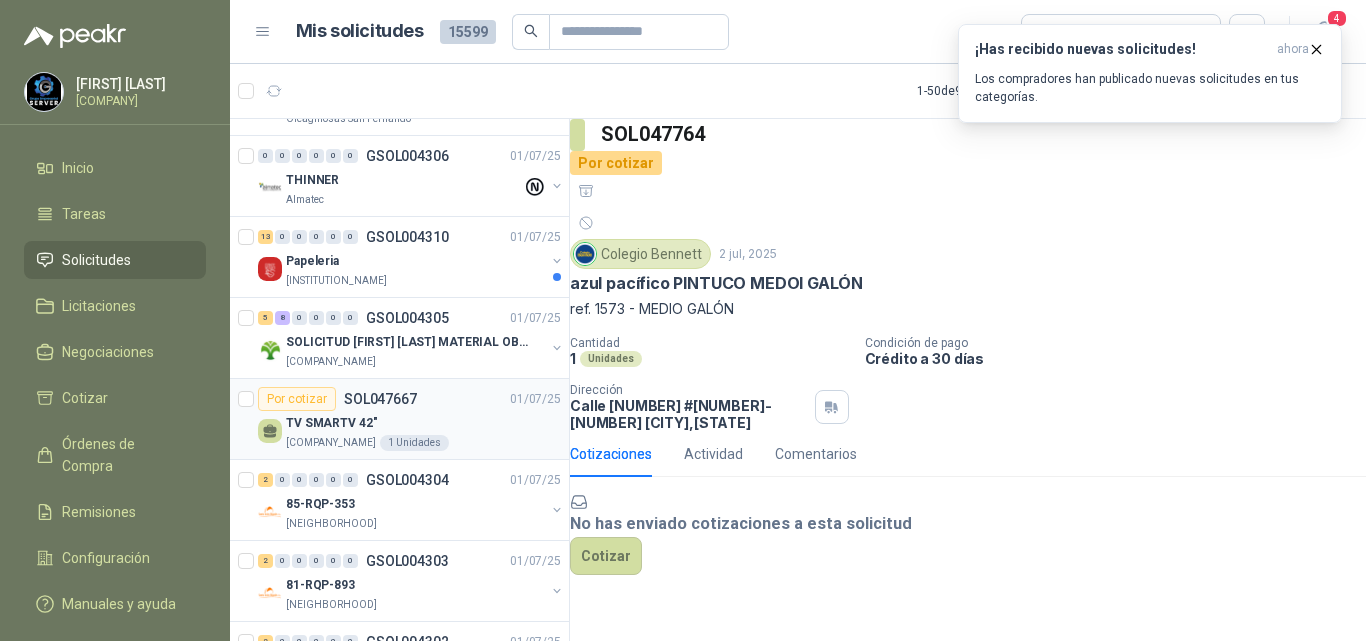 scroll, scrollTop: 1800, scrollLeft: 2, axis: both 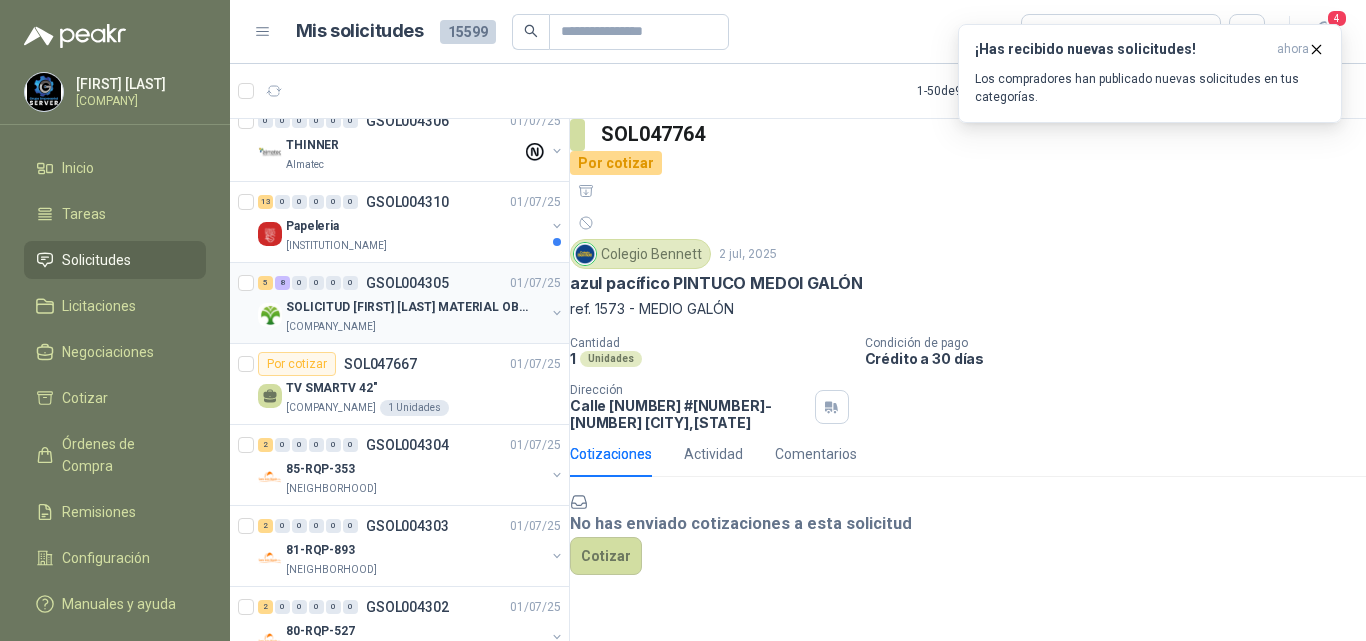 click on "SOLICITUD HUMBERTO CHILITO MATERIAL OBRA EDIFICIO" at bounding box center (410, 307) 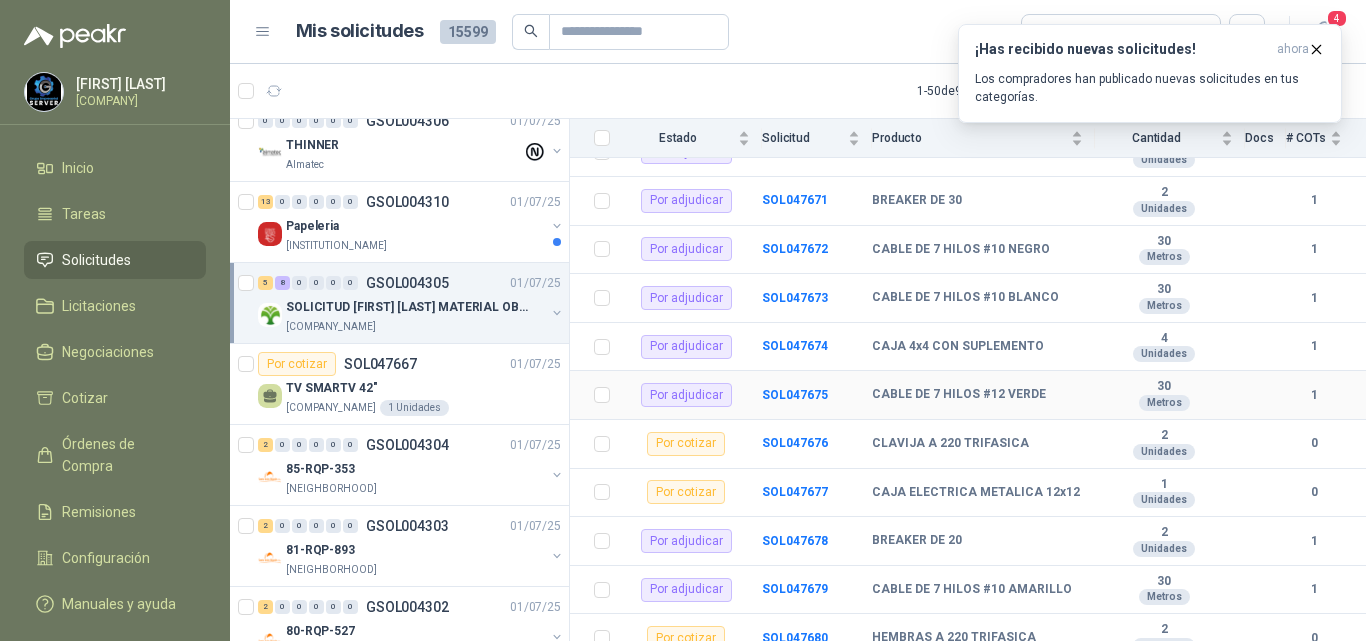 scroll, scrollTop: 370, scrollLeft: 0, axis: vertical 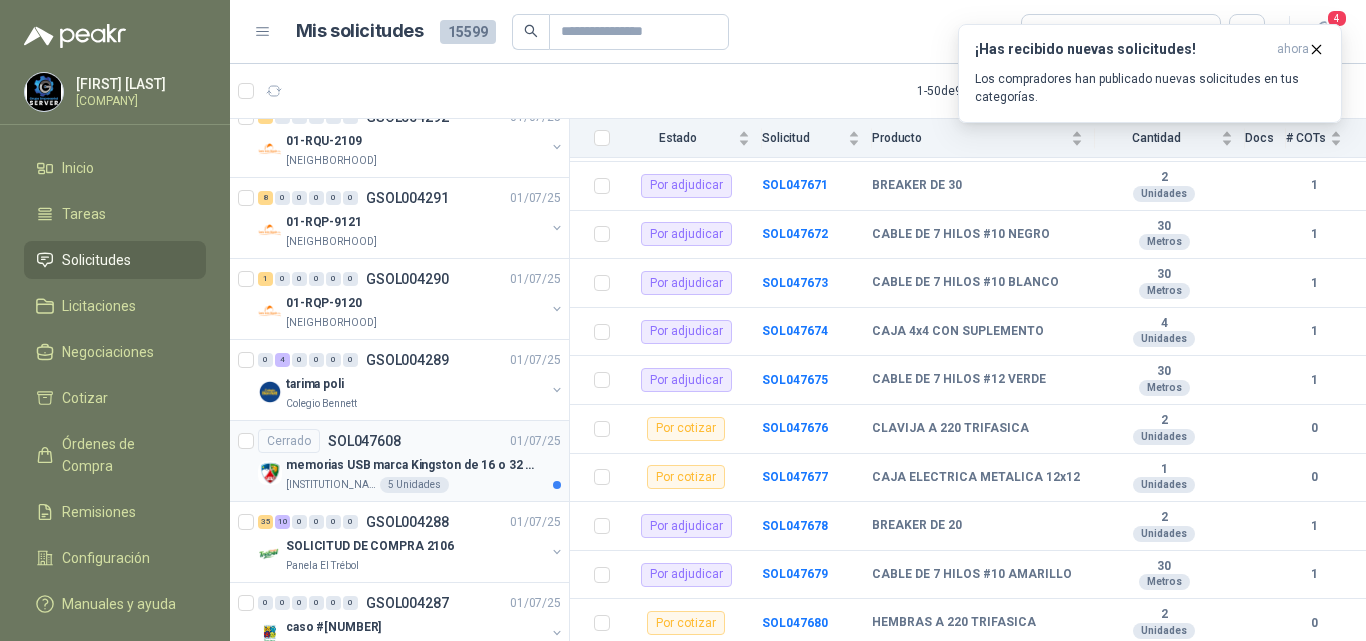 click on "memorias USB marca Kingston de [NUMBER] o [NUMBER] Gb" at bounding box center [410, 465] 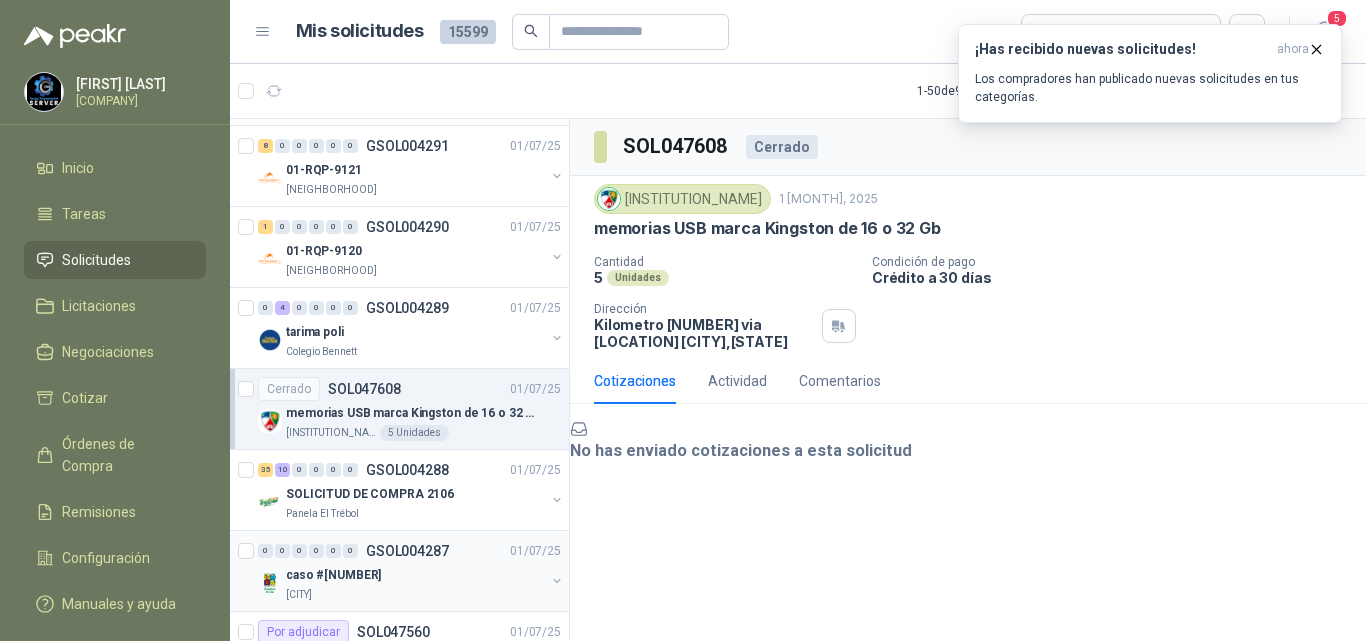 scroll, scrollTop: 3200, scrollLeft: 2, axis: both 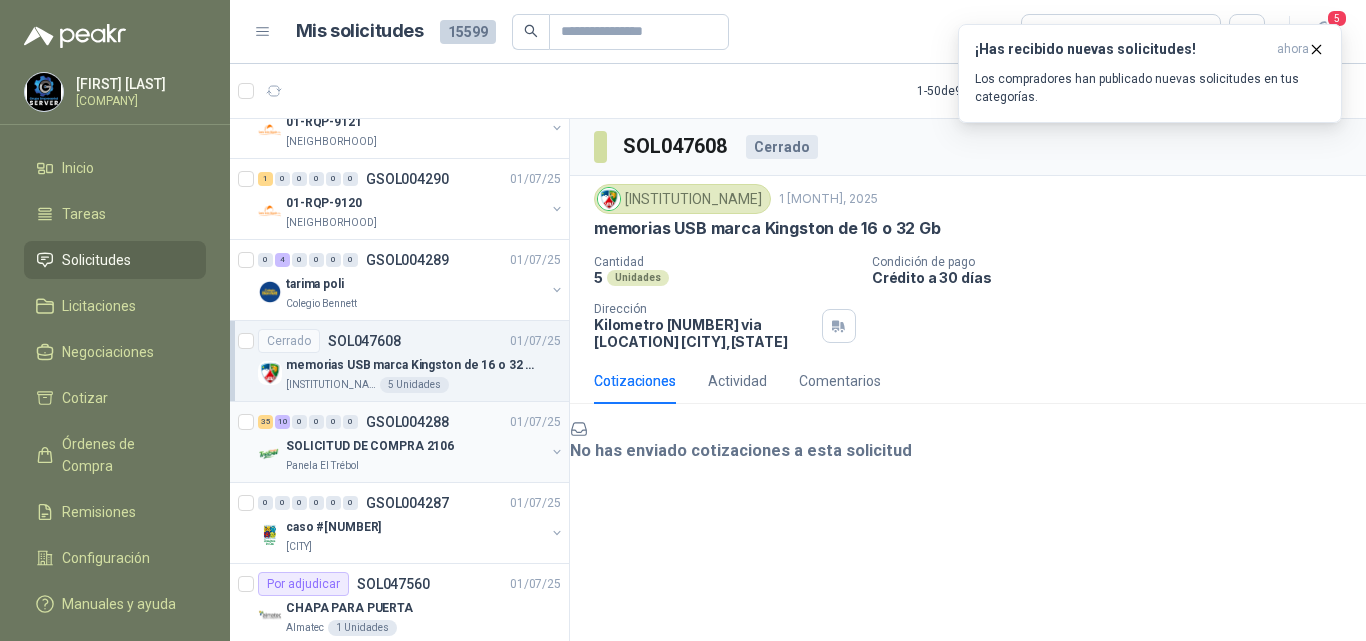click on "SOLICITUD DE COMPRA 2106" at bounding box center [370, 446] 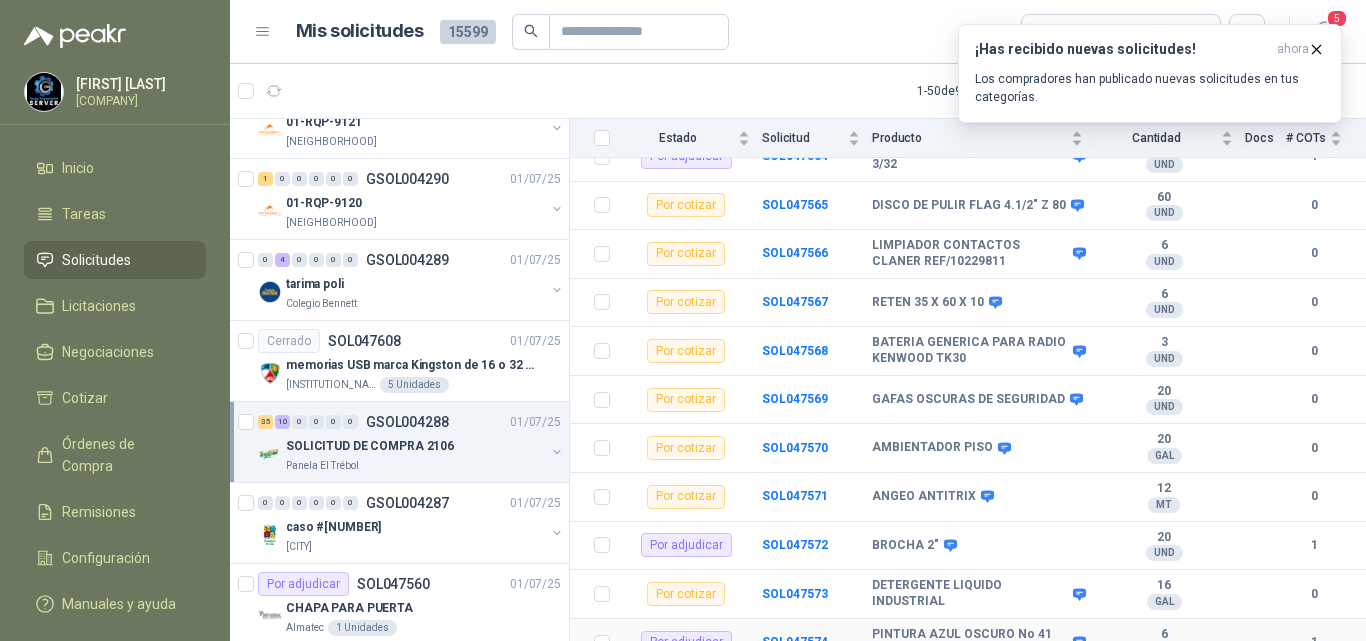 scroll, scrollTop: 301, scrollLeft: 0, axis: vertical 